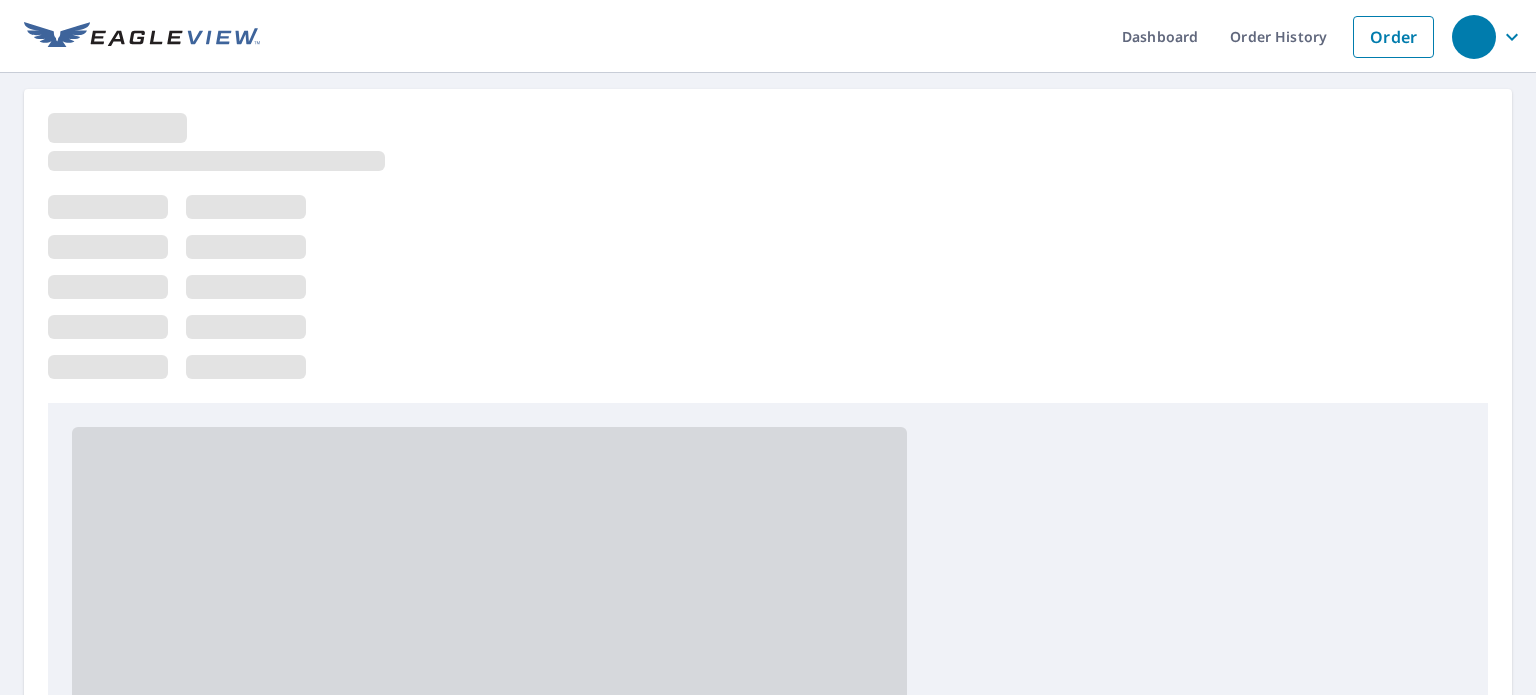 scroll, scrollTop: 0, scrollLeft: 0, axis: both 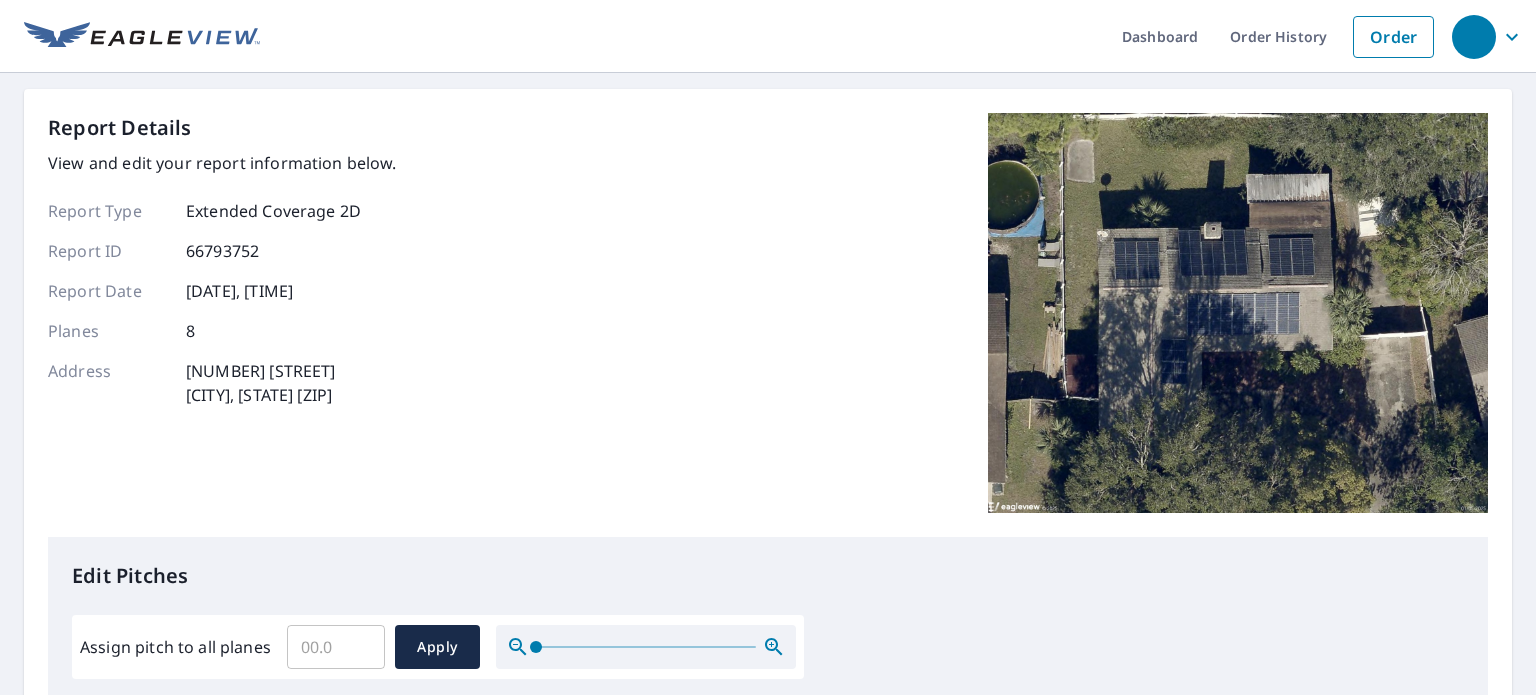 click on "Assign pitch to all planes" at bounding box center [336, 647] 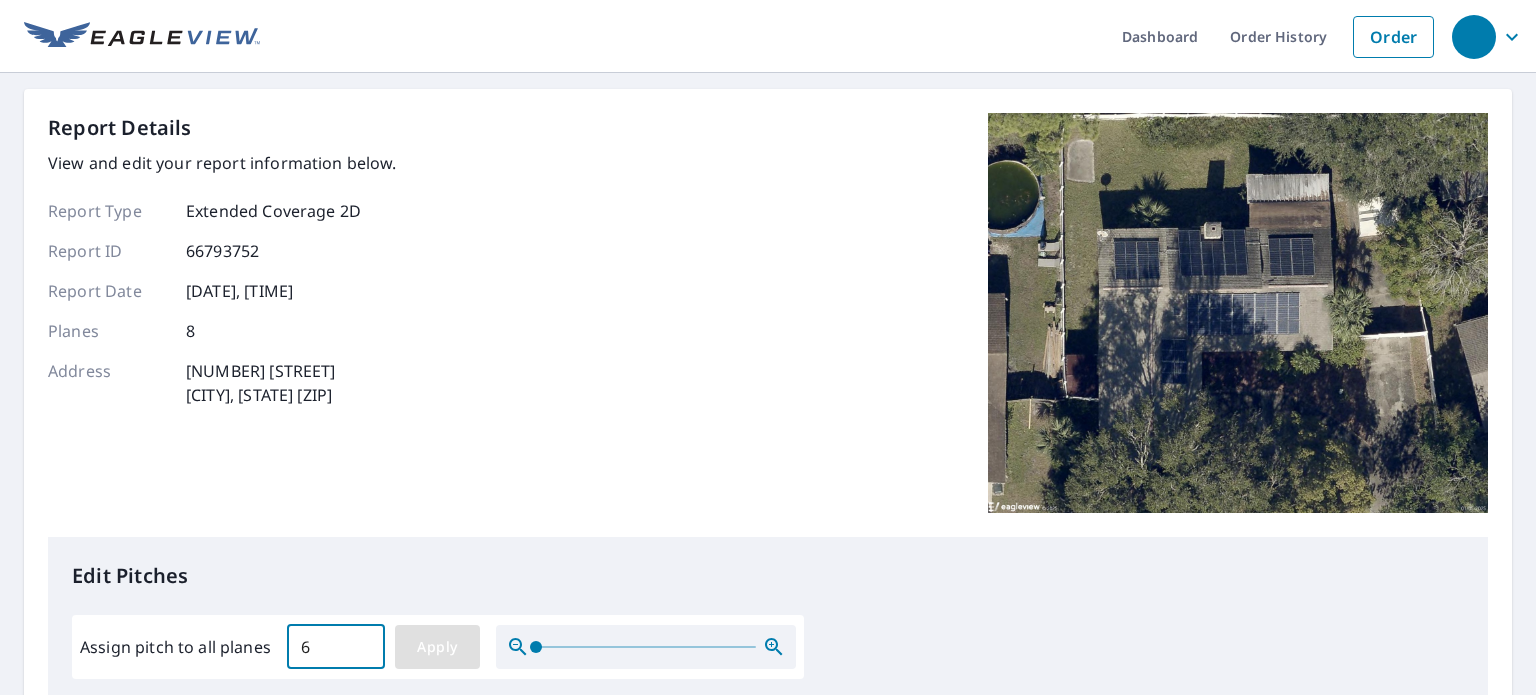 type on "6" 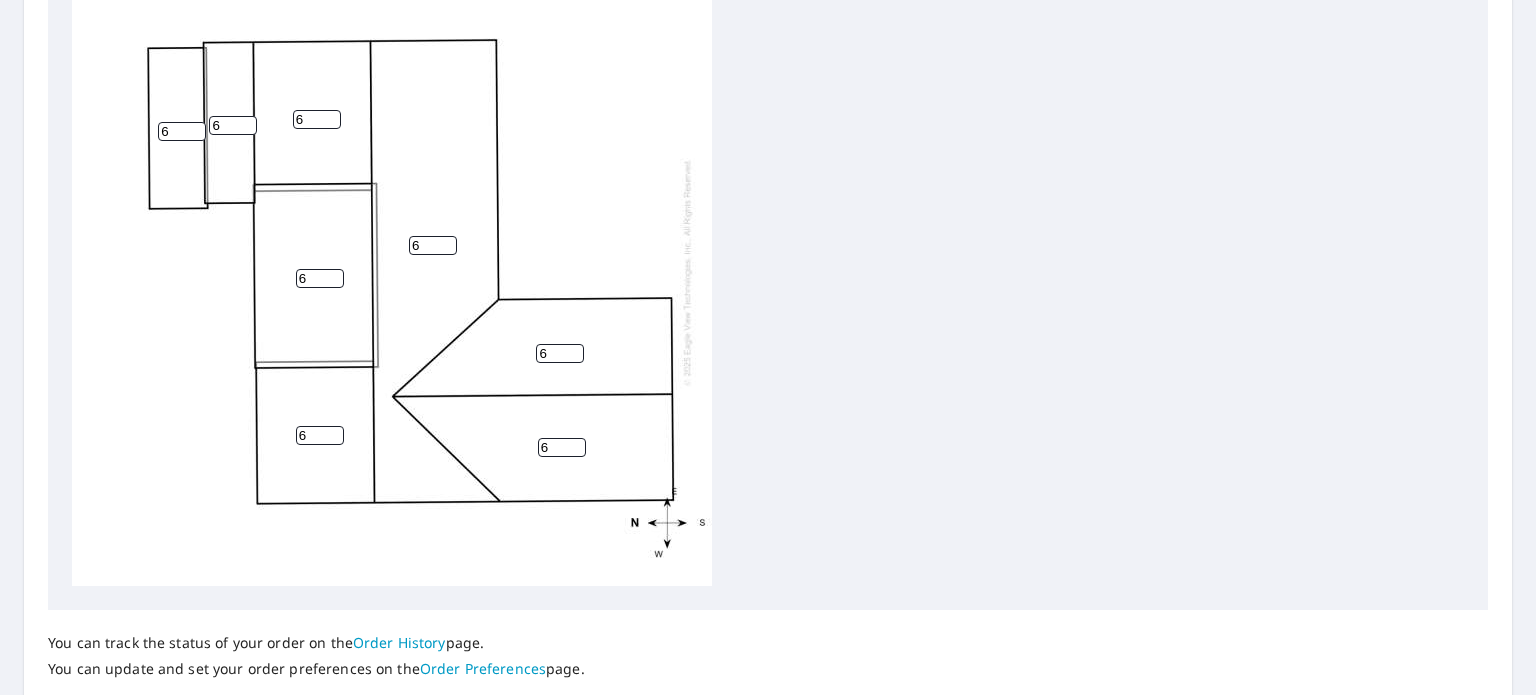 scroll, scrollTop: 887, scrollLeft: 0, axis: vertical 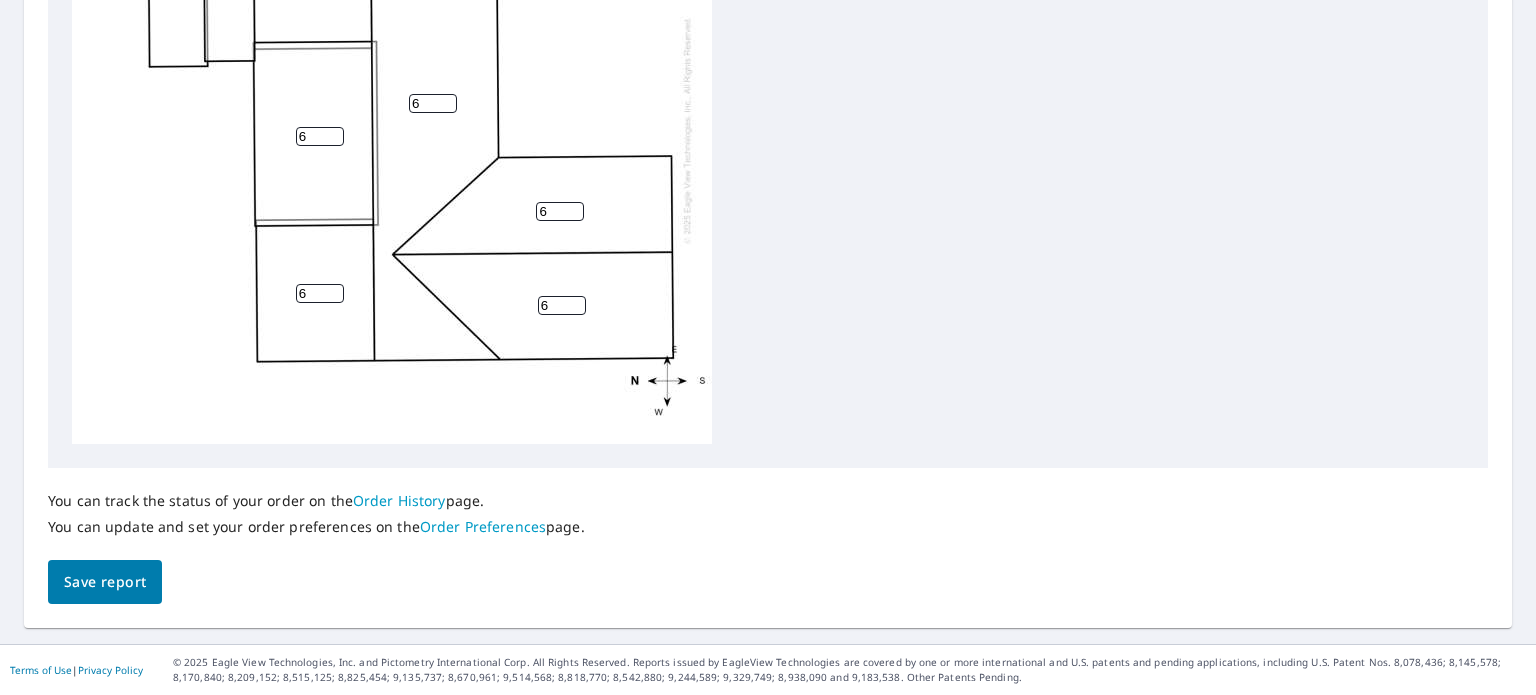 click on "Save report" at bounding box center [105, 582] 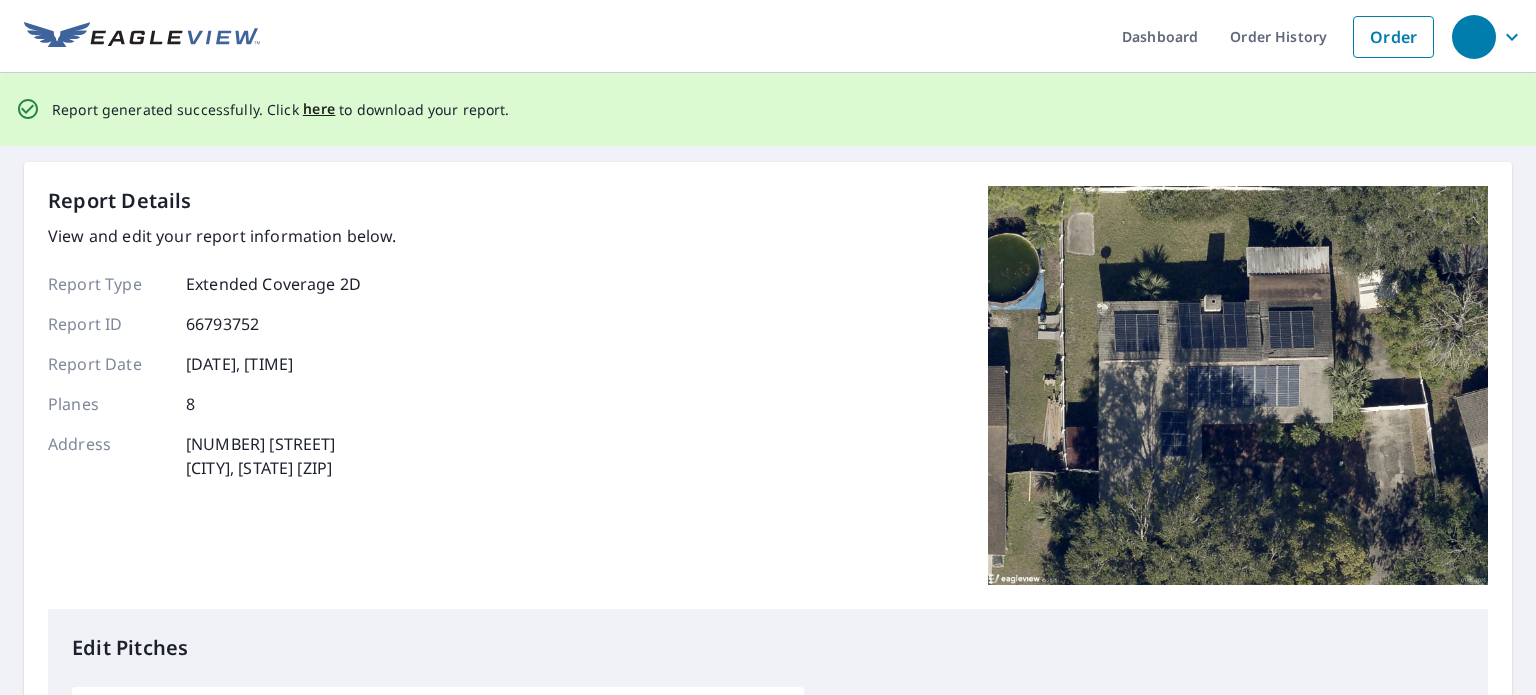scroll, scrollTop: 0, scrollLeft: 0, axis: both 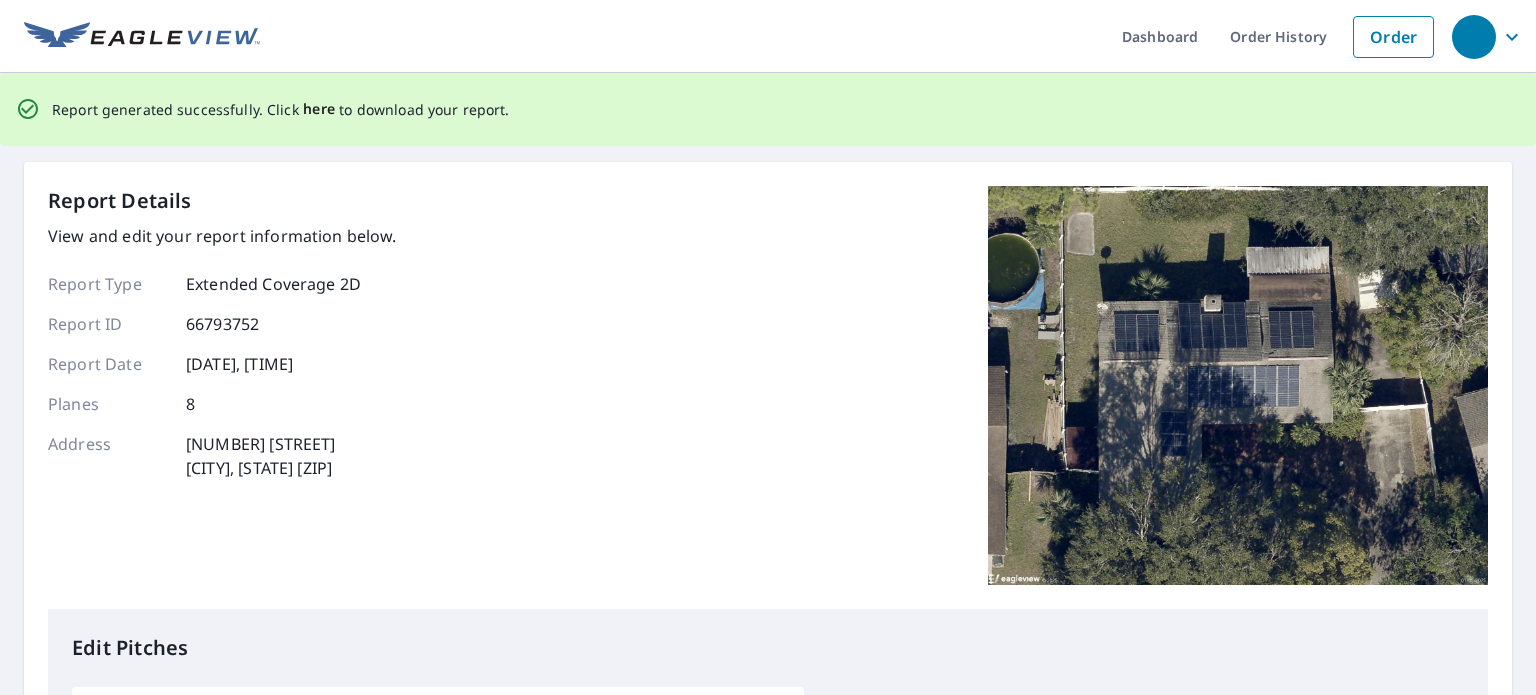 click on "here" at bounding box center [319, 109] 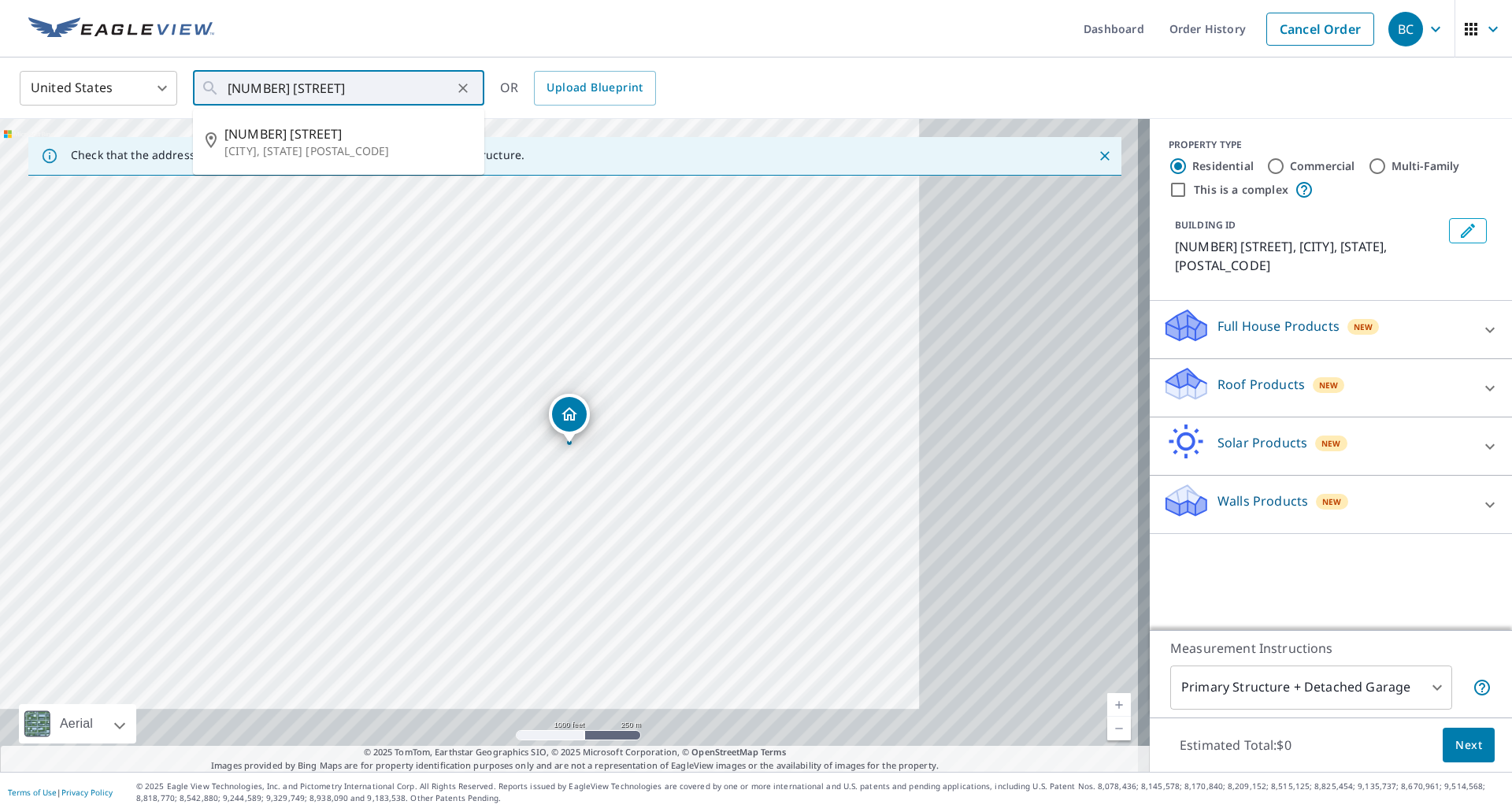 scroll, scrollTop: 0, scrollLeft: 0, axis: both 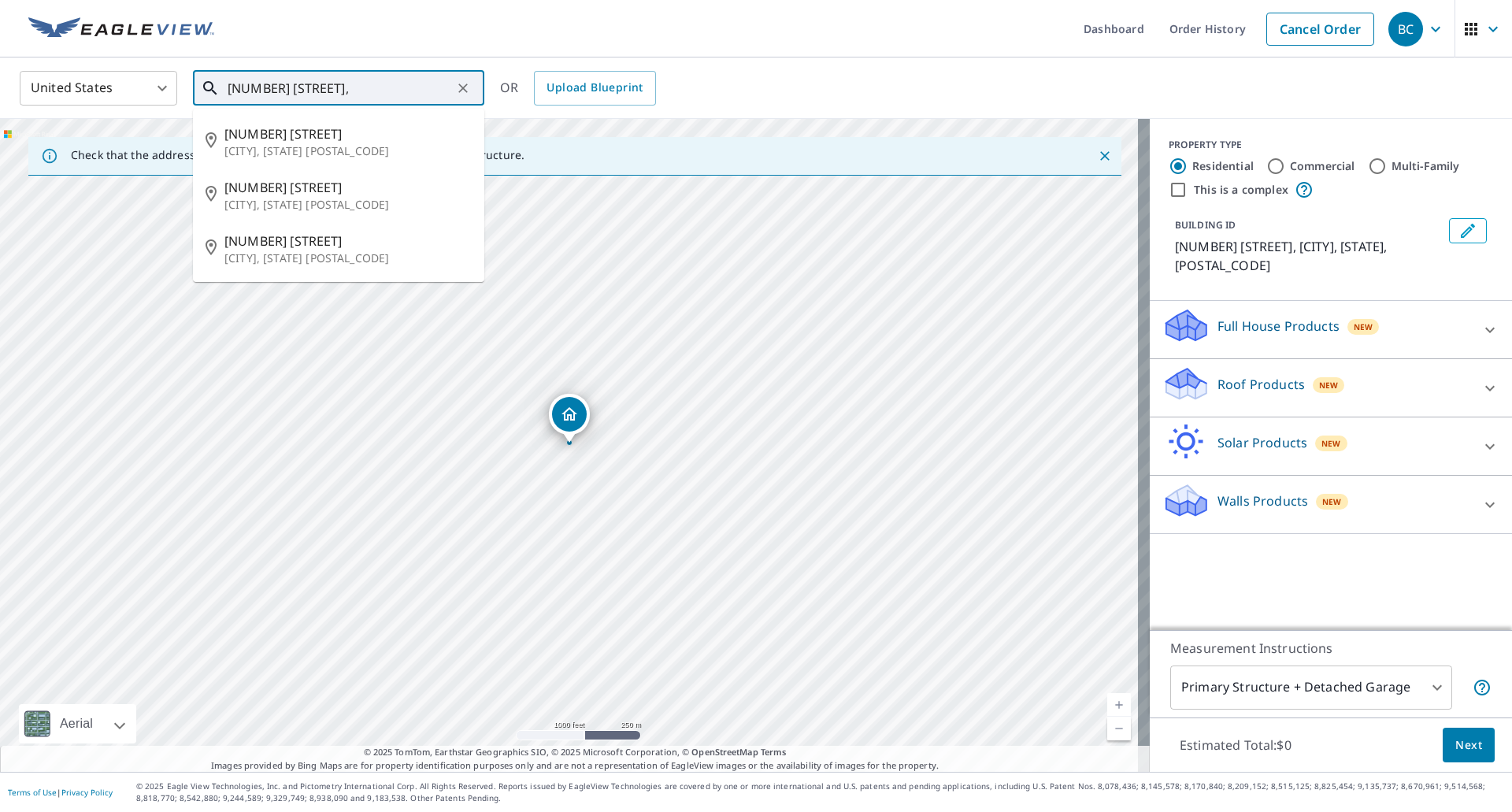 paste on "[CITY]" 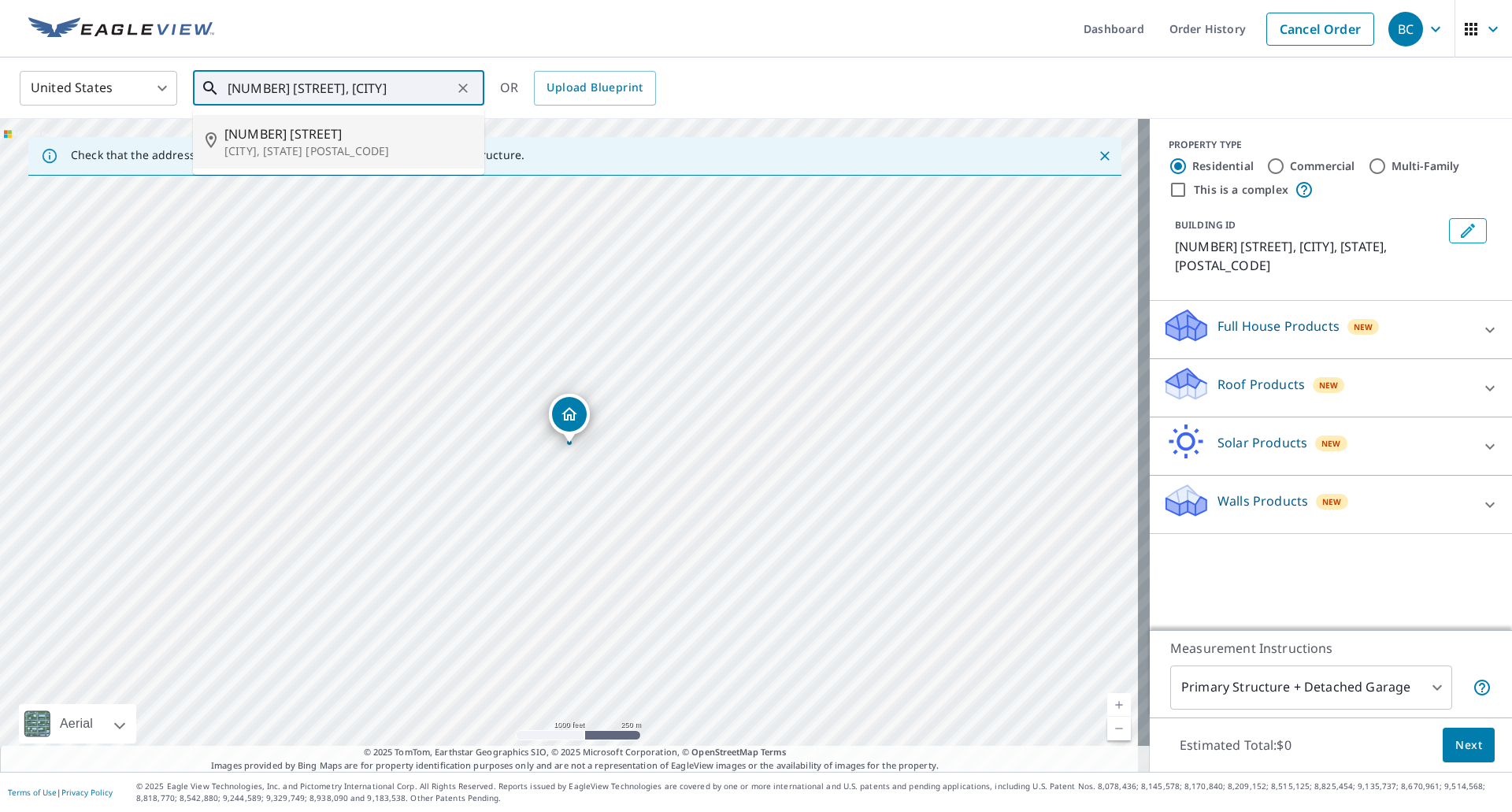 click on "[NUMBER] [STREET]" at bounding box center (348, 134) 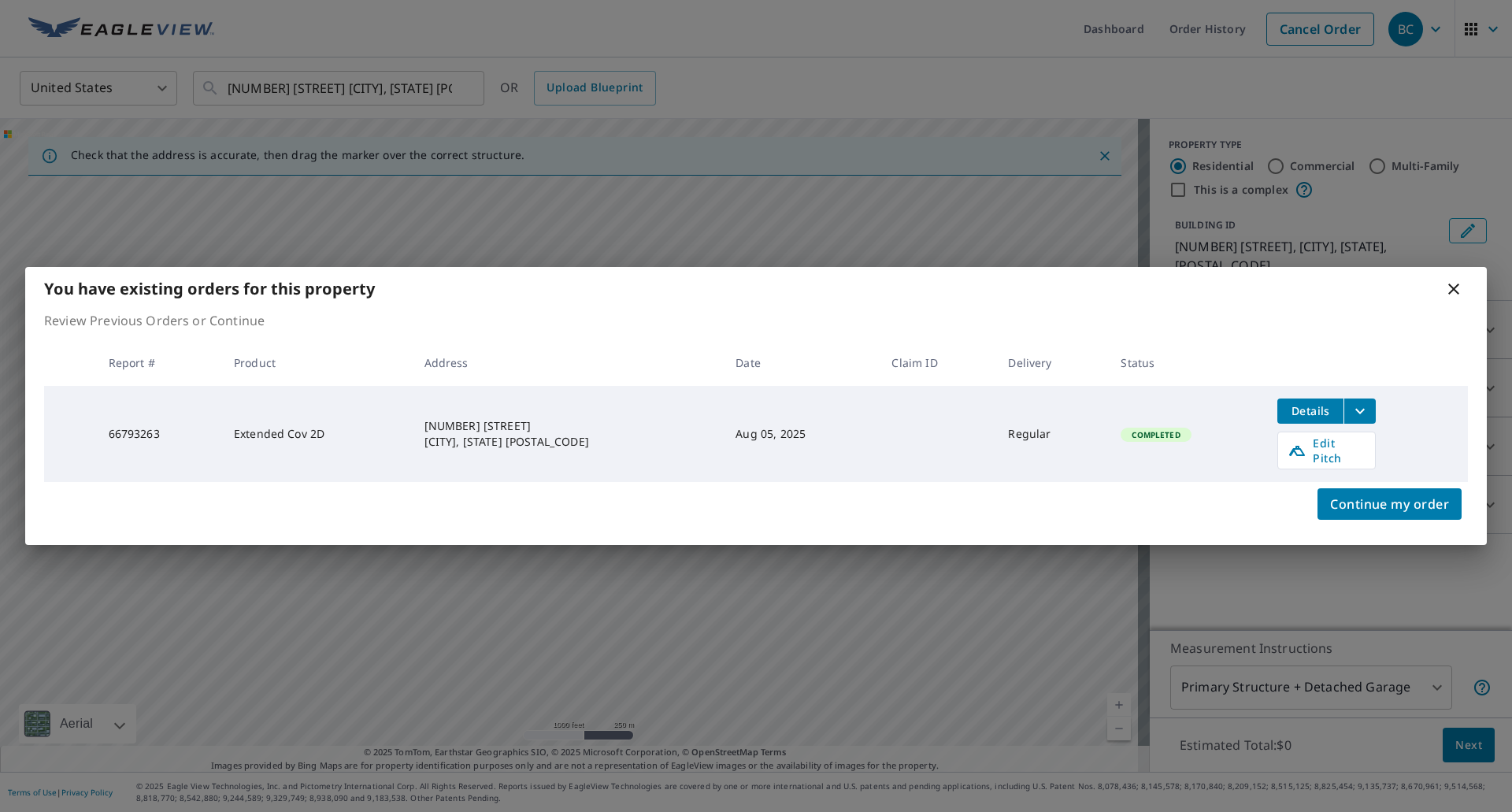 click 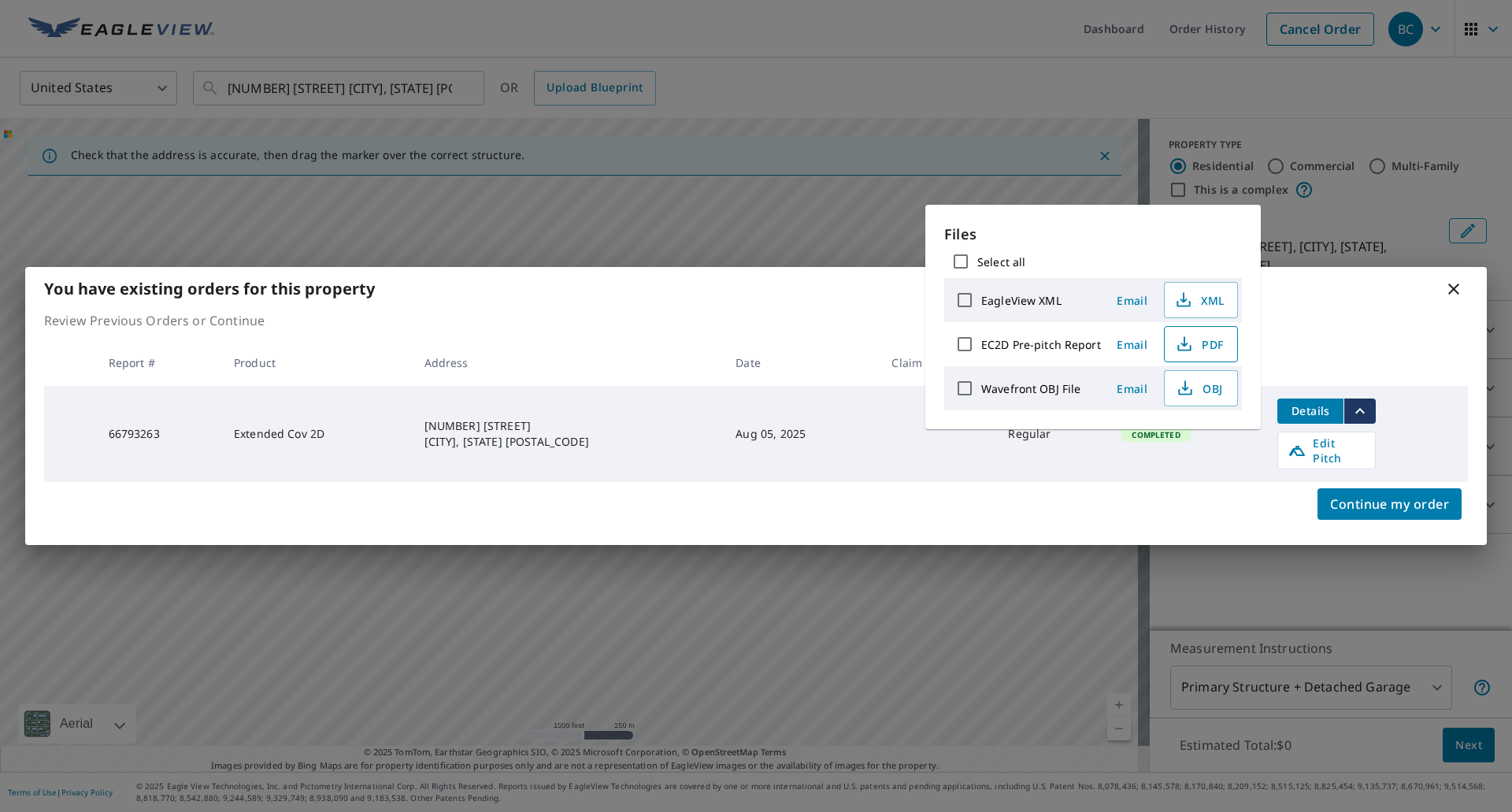 click on "PDF" at bounding box center [1199, 344] 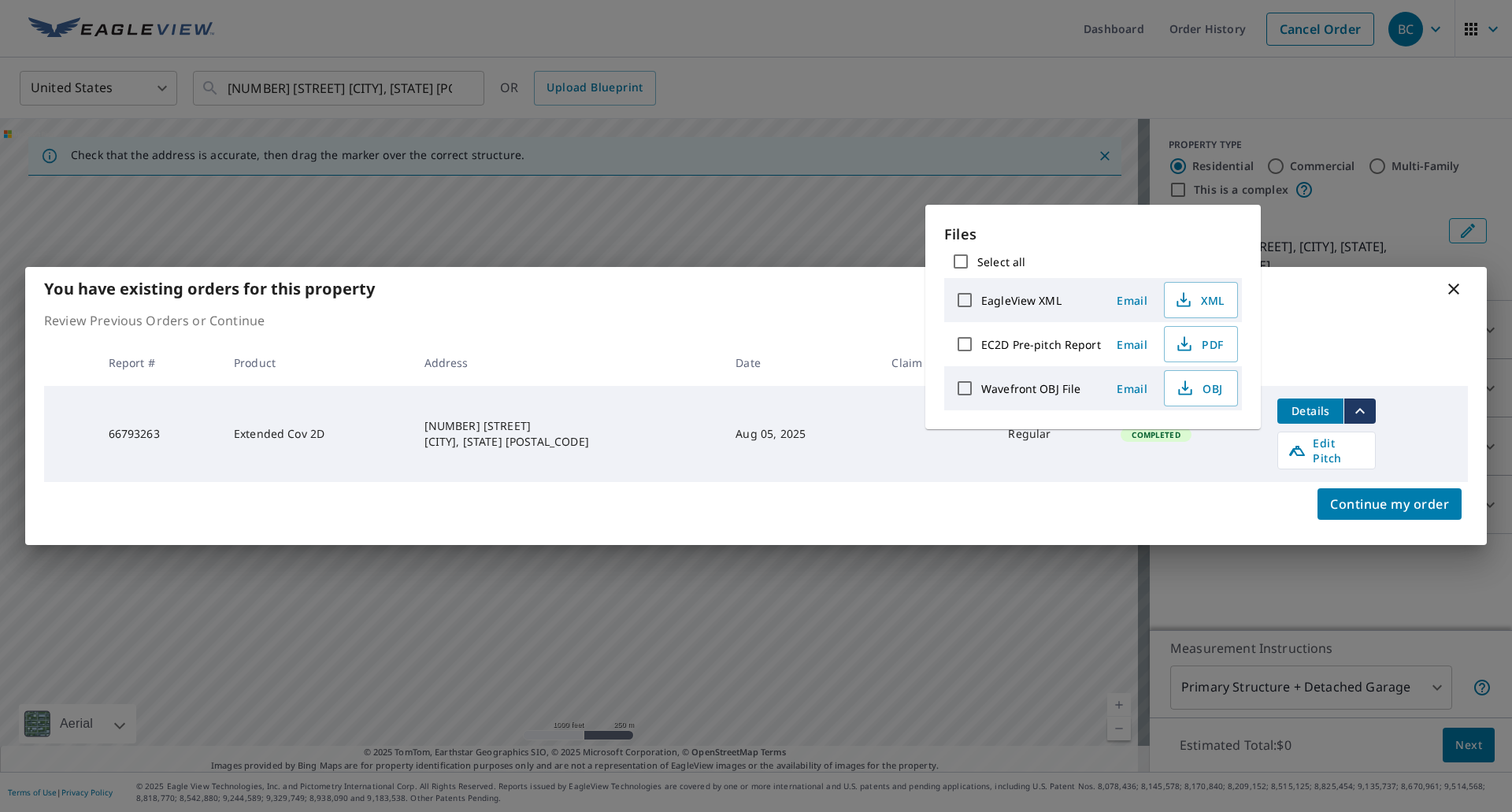 click 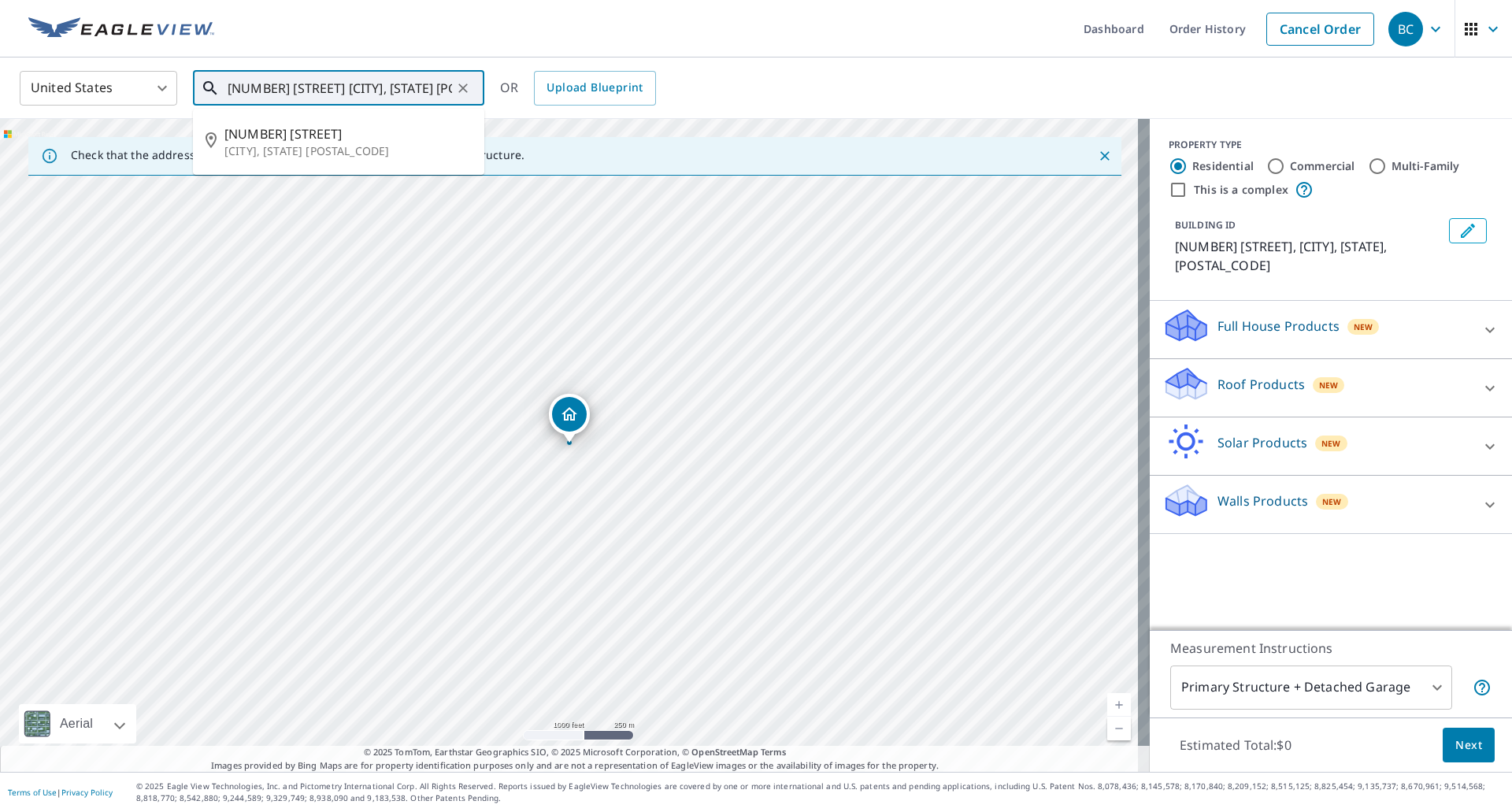 drag, startPoint x: 436, startPoint y: 88, endPoint x: 192, endPoint y: 86, distance: 244.0082 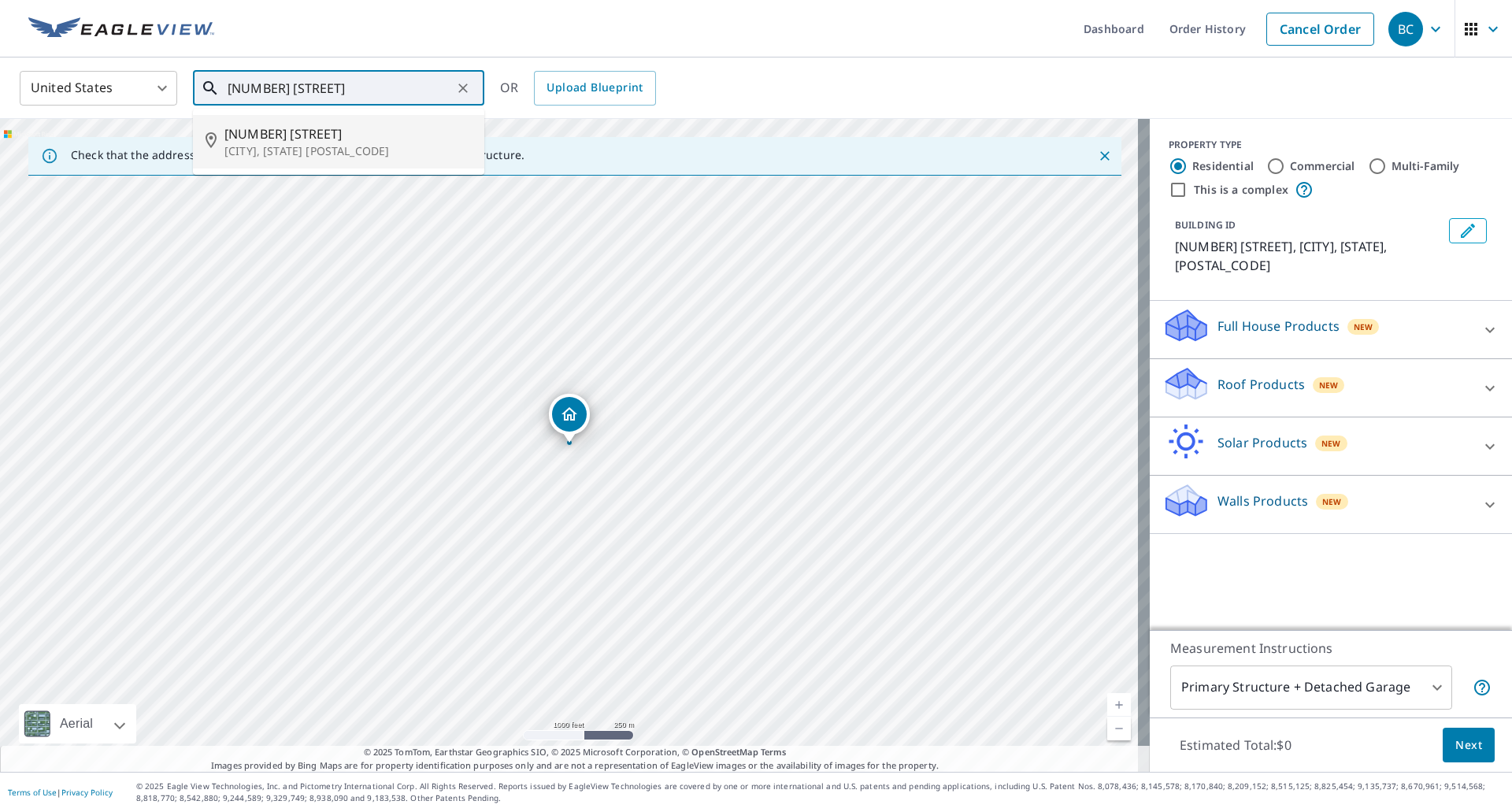 click on "[CITY], [STATE] [POSTAL_CODE]" at bounding box center (348, 151) 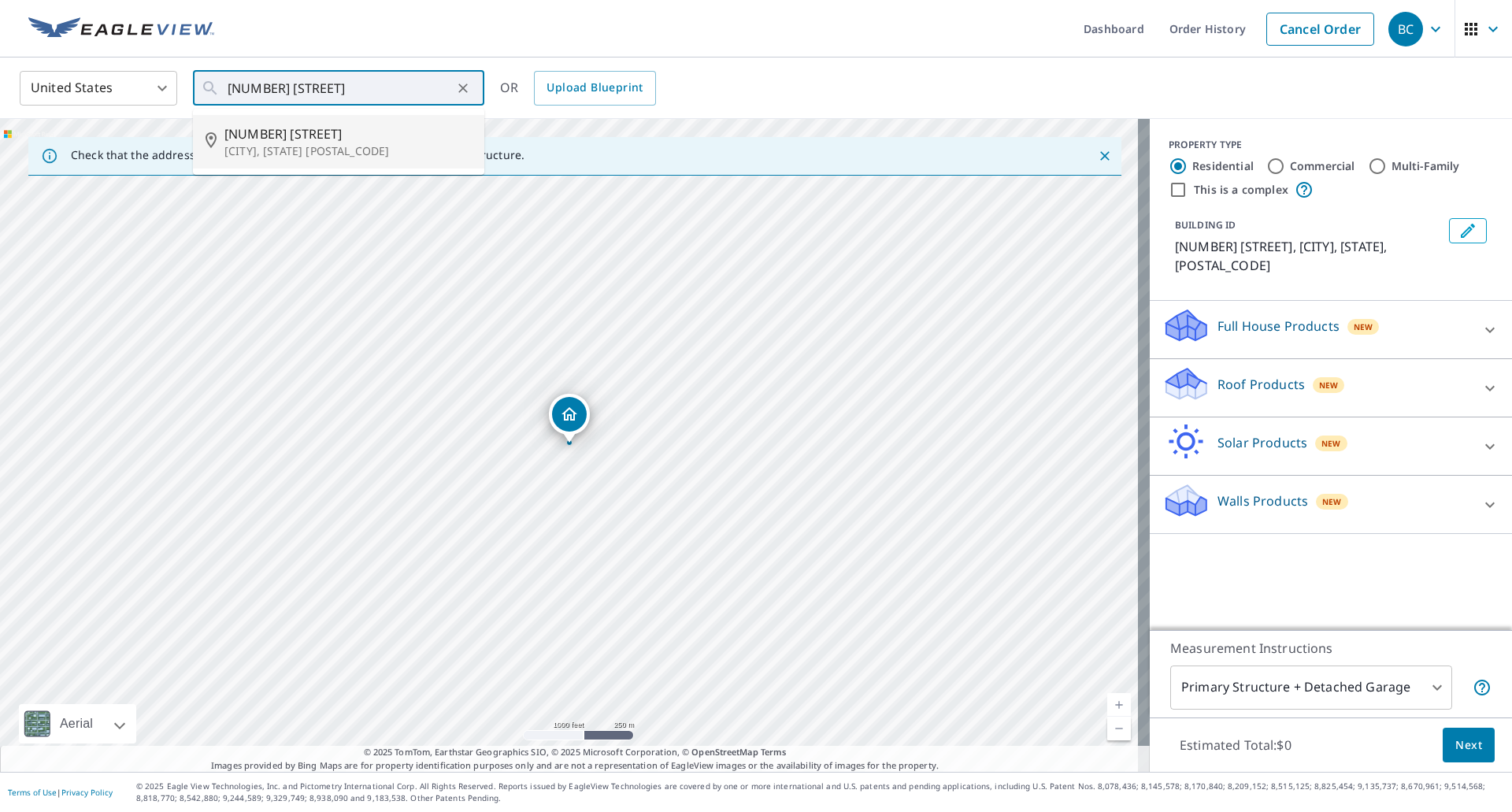 type on "[NUMBER] [STREET] [CITY], [STATE] [POSTAL_CODE]" 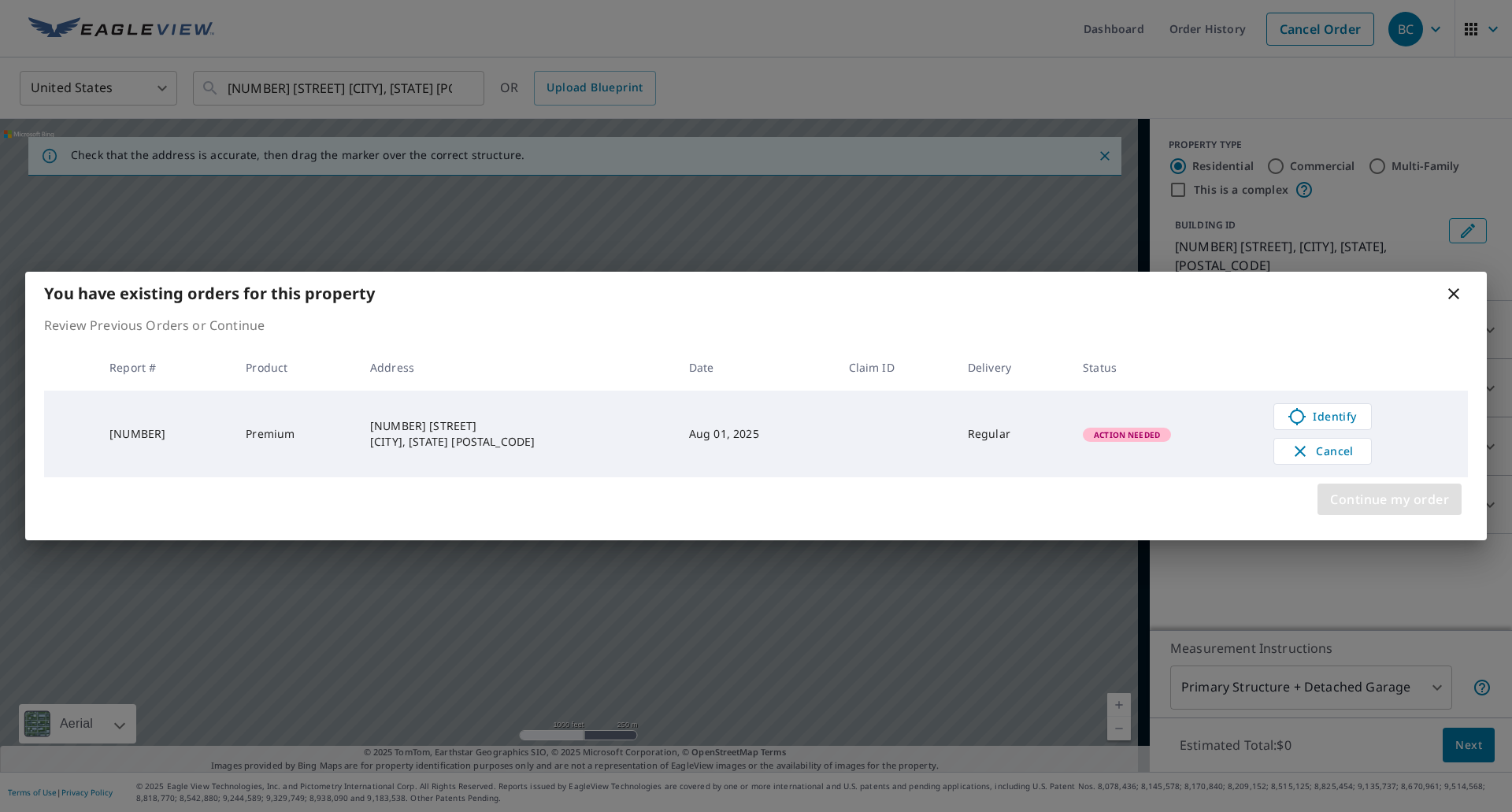 click on "Continue my order" at bounding box center [1389, 499] 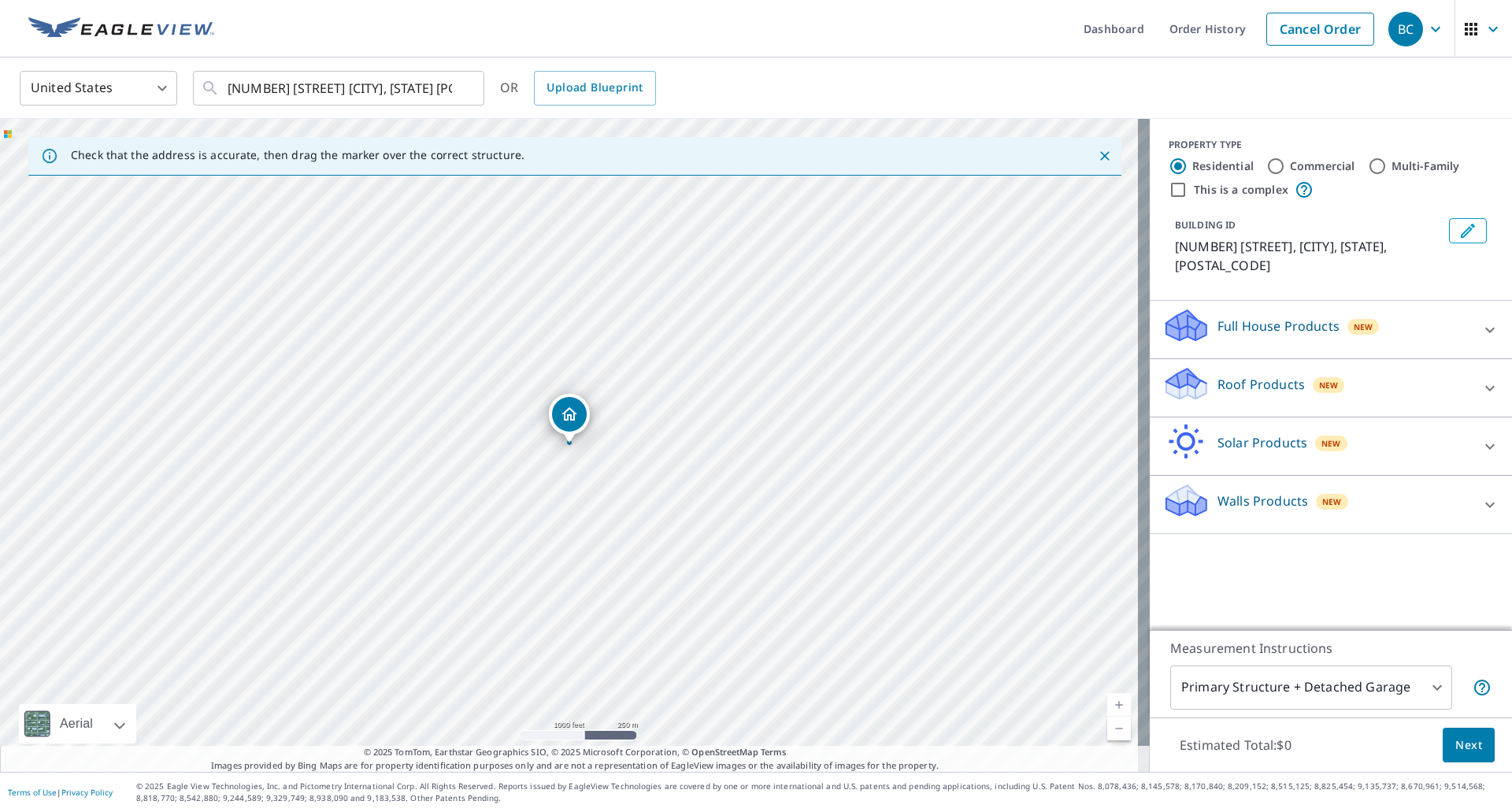 click 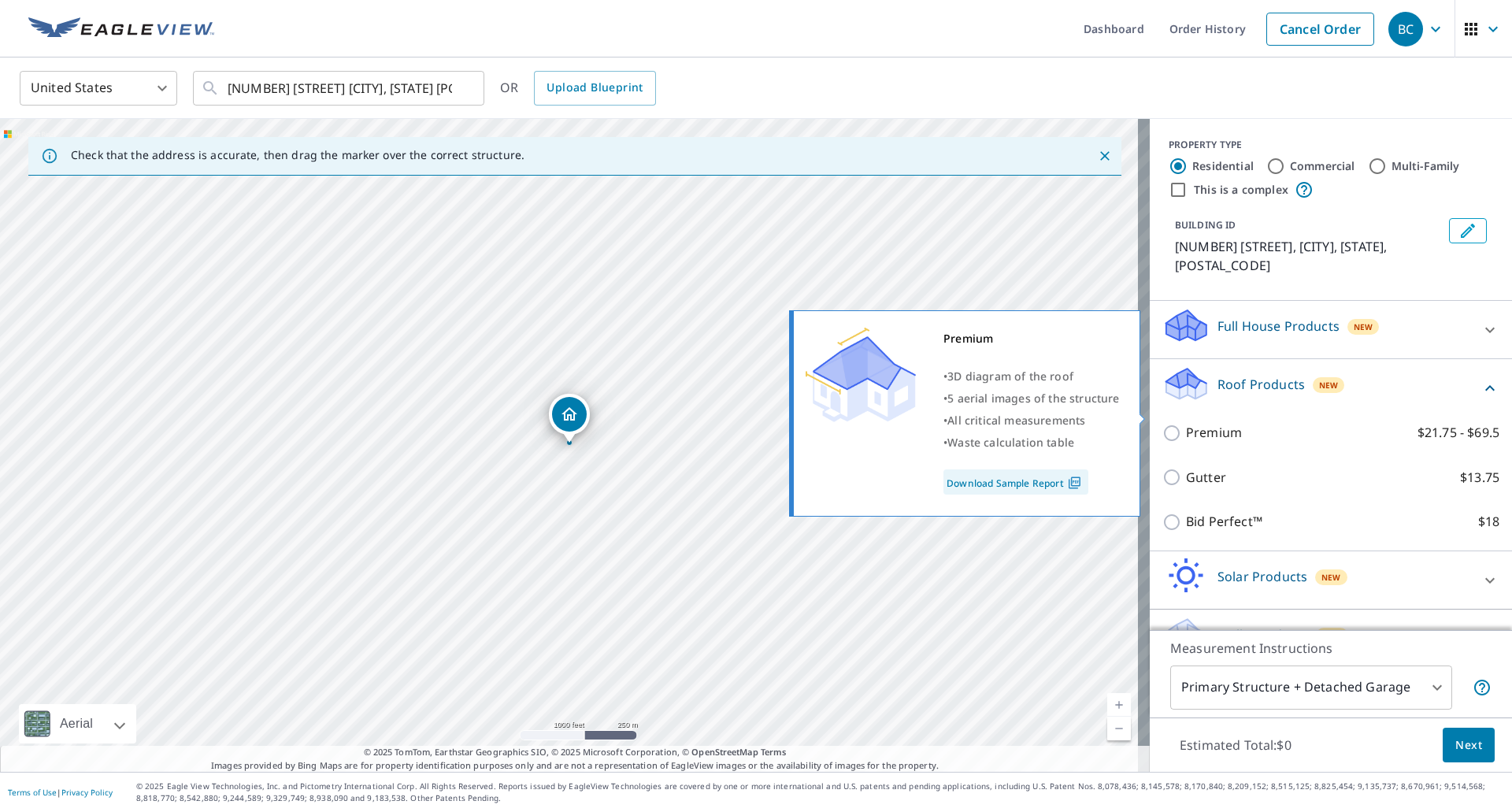 click on "Premium $21.75 - $69.5" at bounding box center (1174, 433) 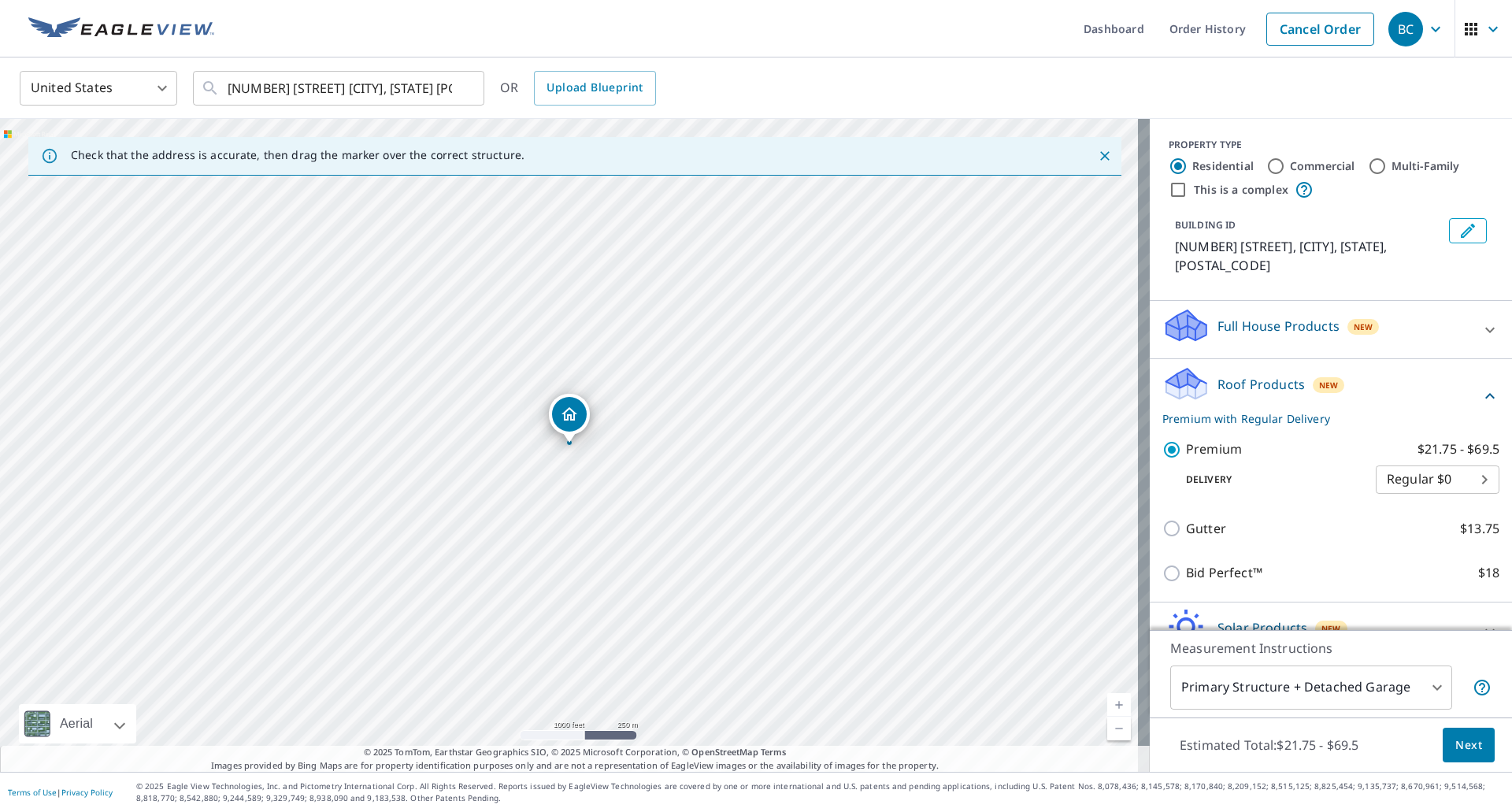 click on "Next" at bounding box center (1469, 745) 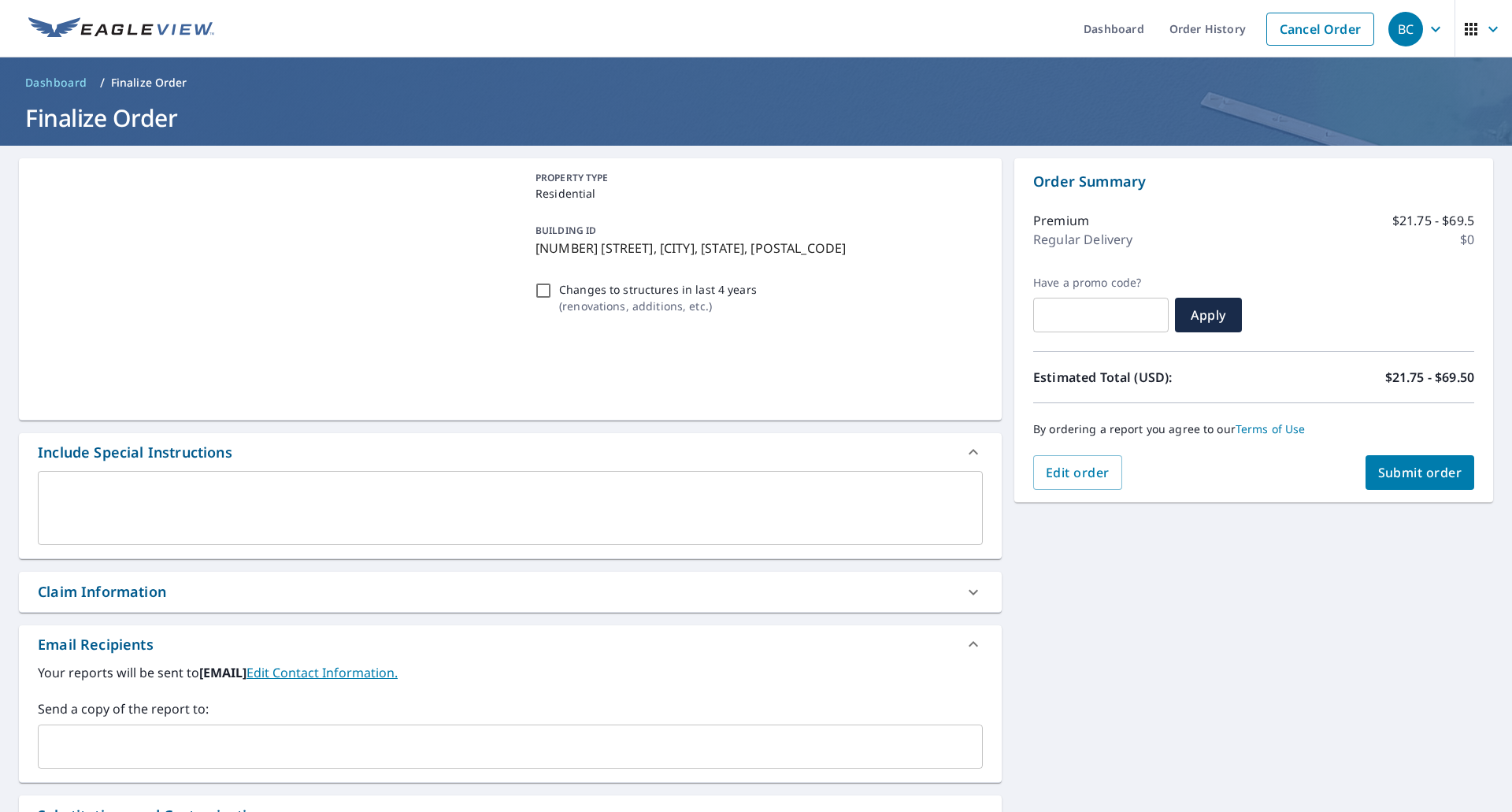 click on "Submit order" at bounding box center (1420, 473) 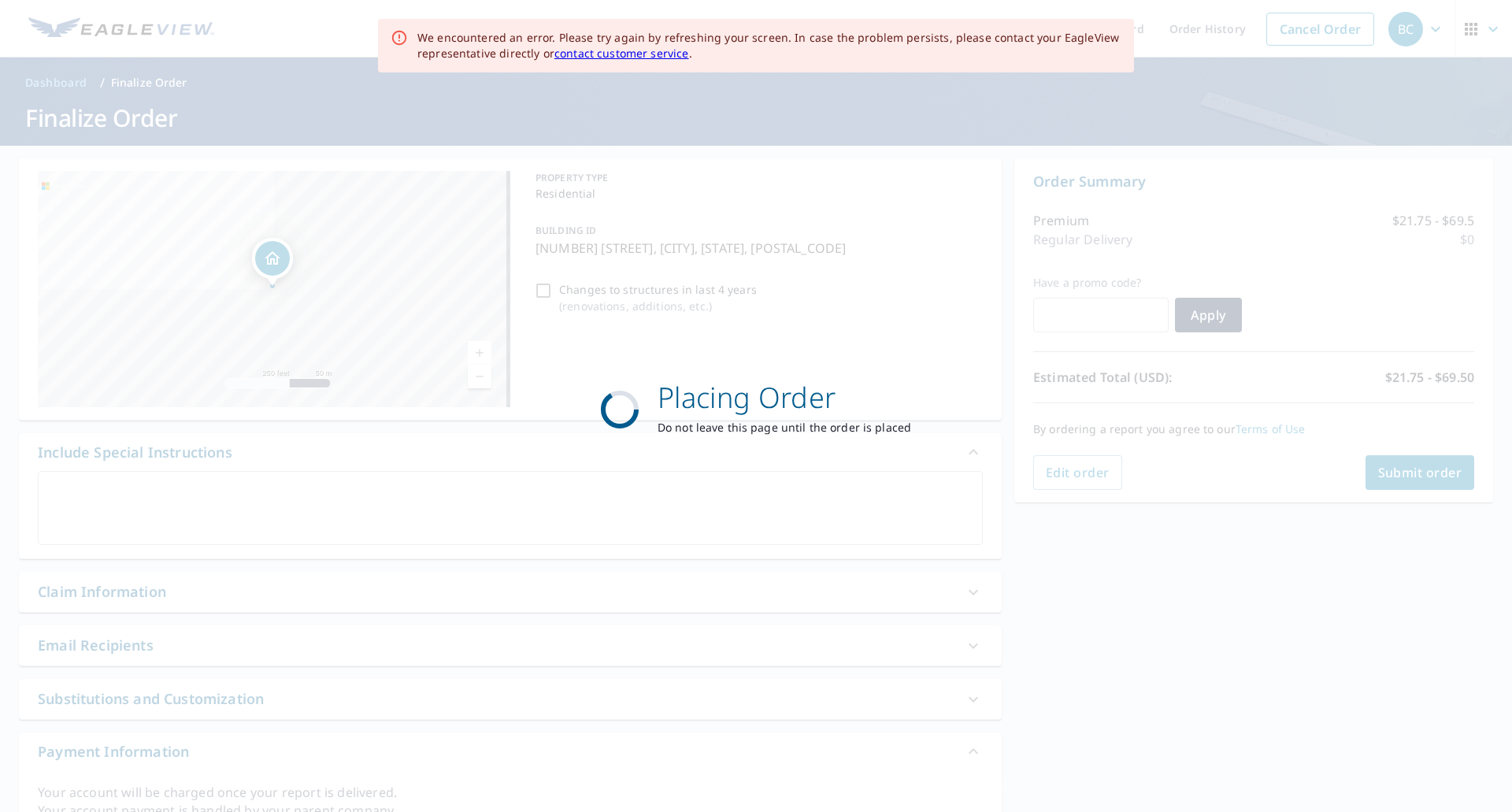 click on "Placing Order Do not leave this page until the order is placed" at bounding box center [756, 406] 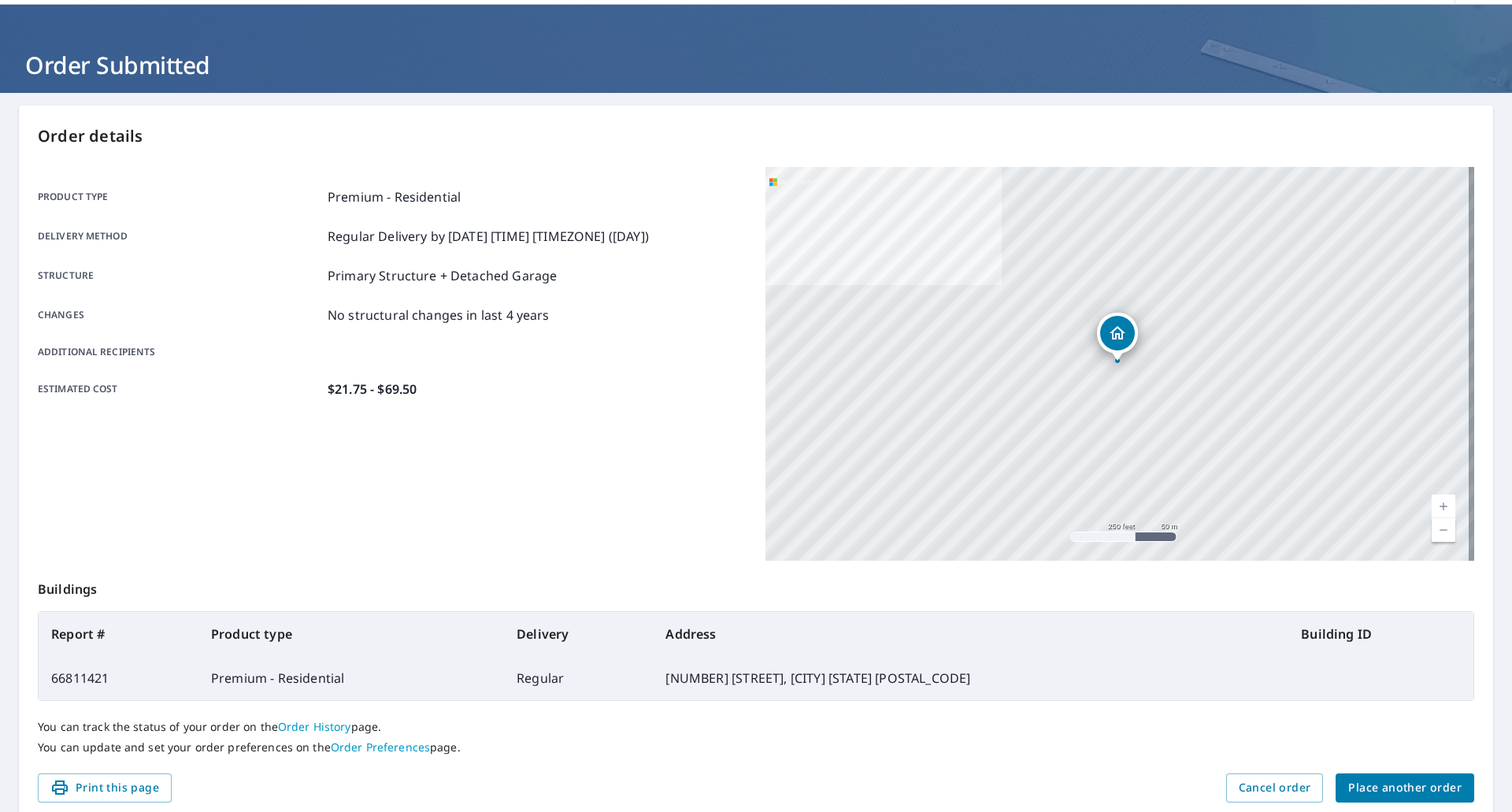 scroll, scrollTop: 0, scrollLeft: 0, axis: both 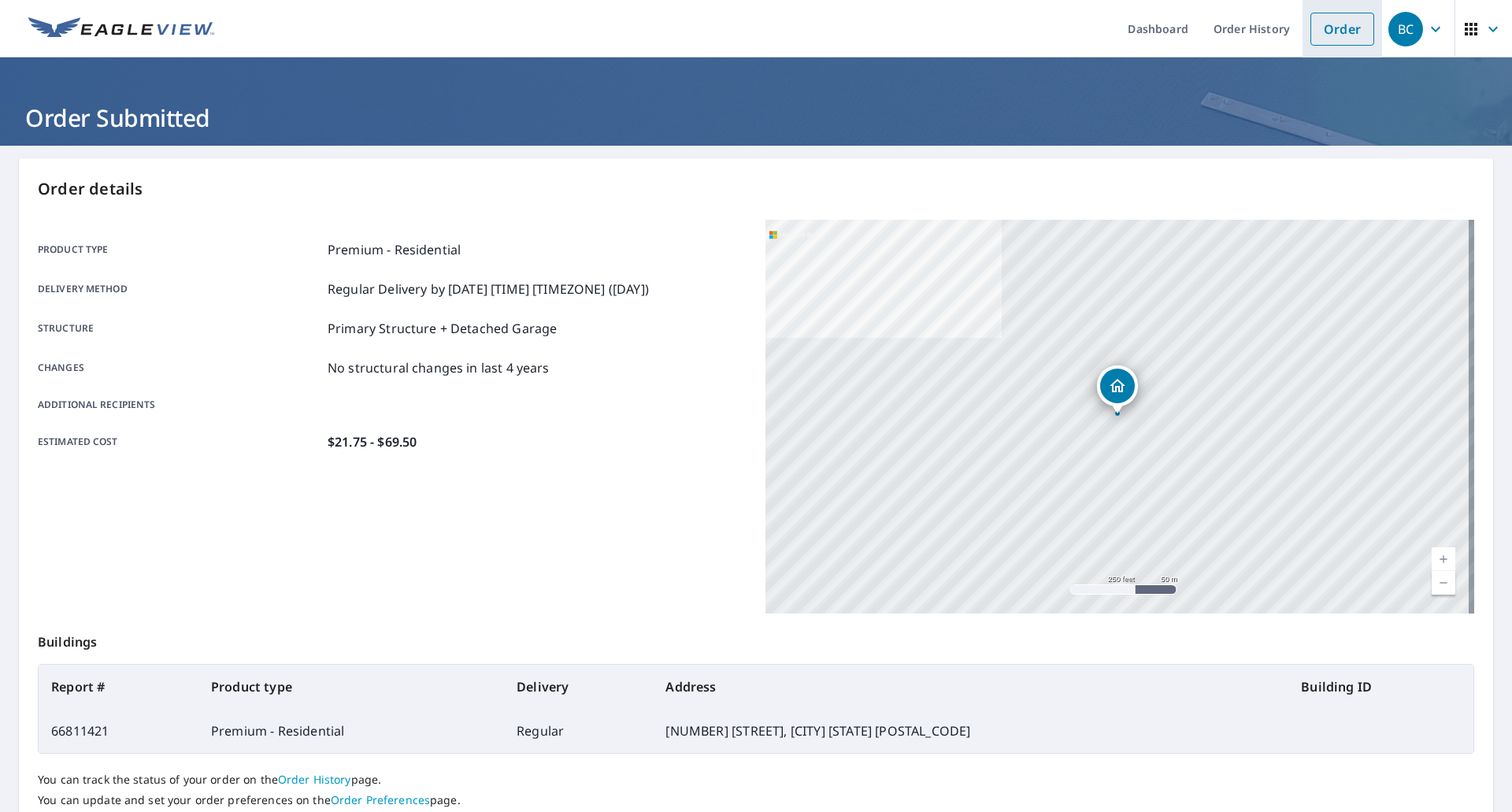 click on "Order" at bounding box center [1342, 29] 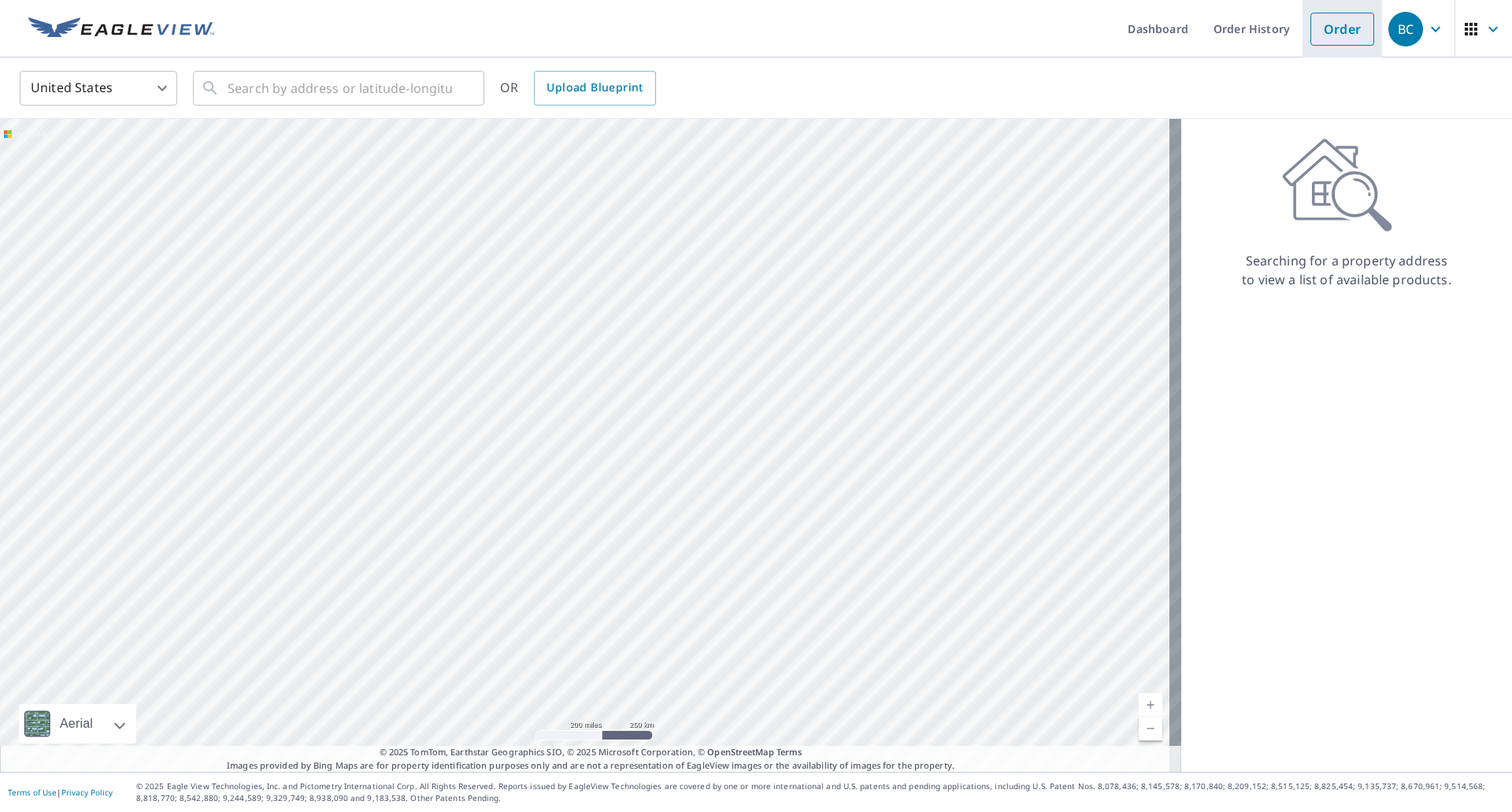 drag, startPoint x: 1332, startPoint y: 32, endPoint x: 1317, endPoint y: 38, distance: 16.155494 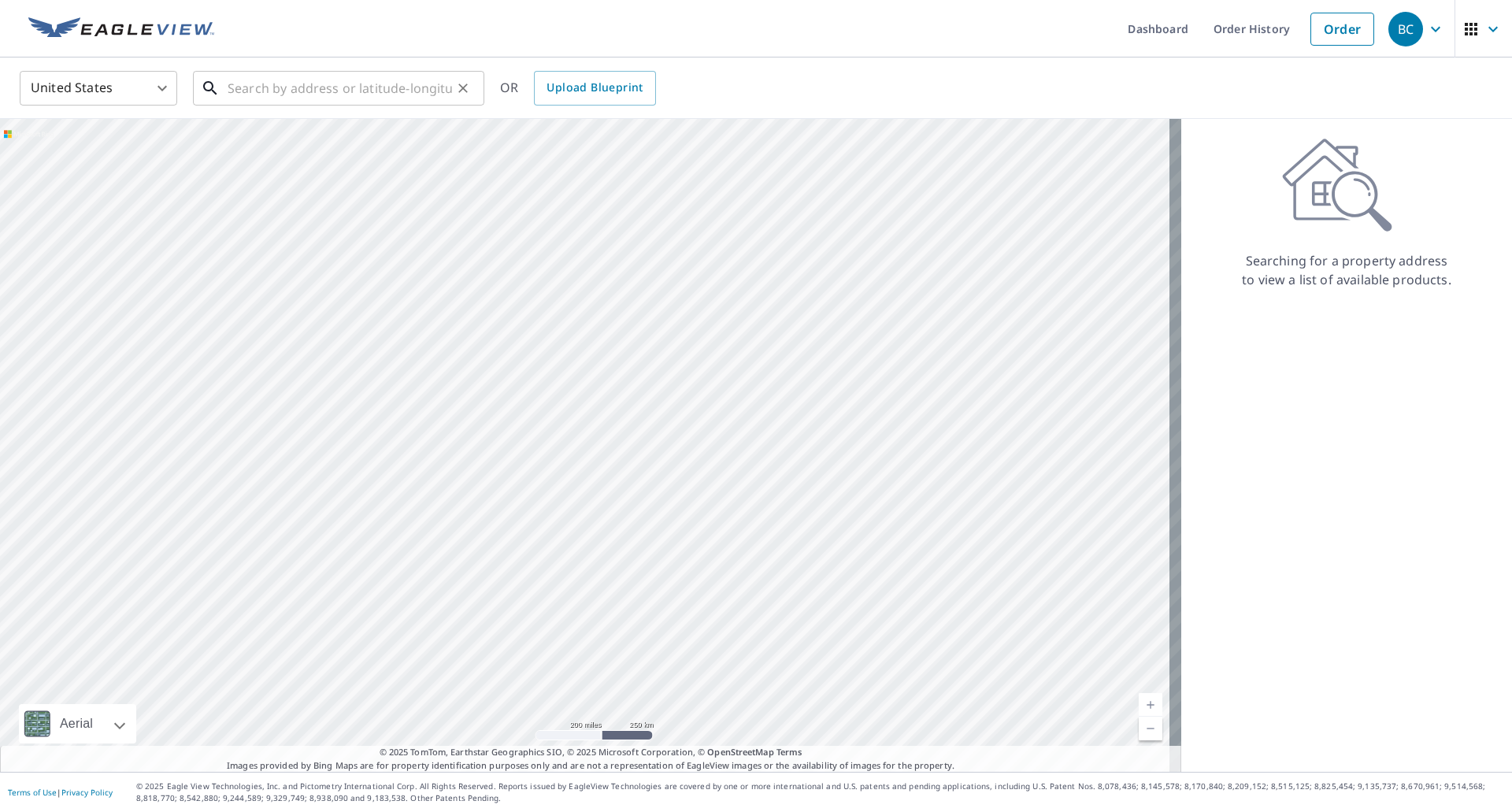 click at bounding box center [339, 88] 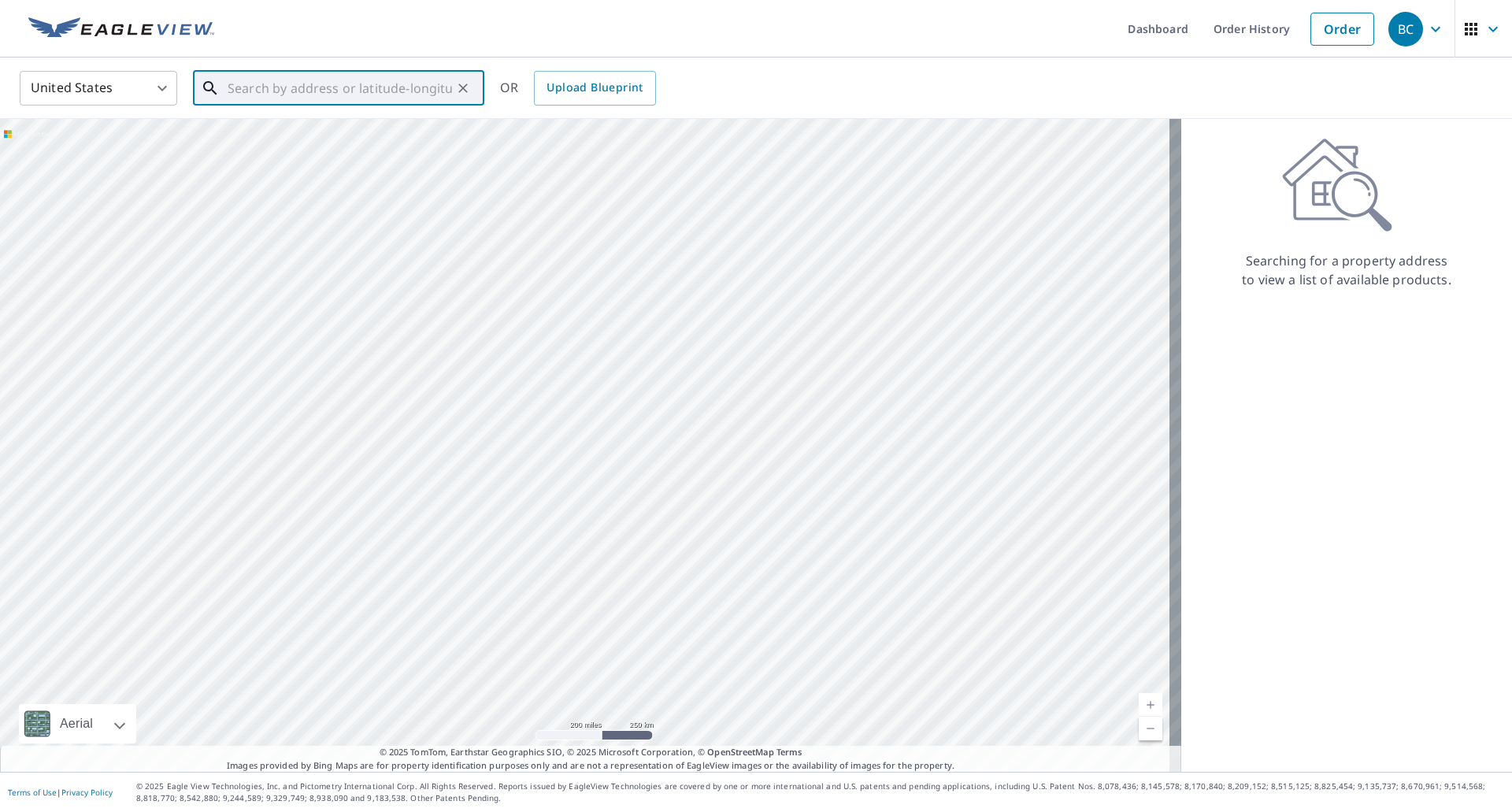 paste on "[NUMBER] [STREET]" 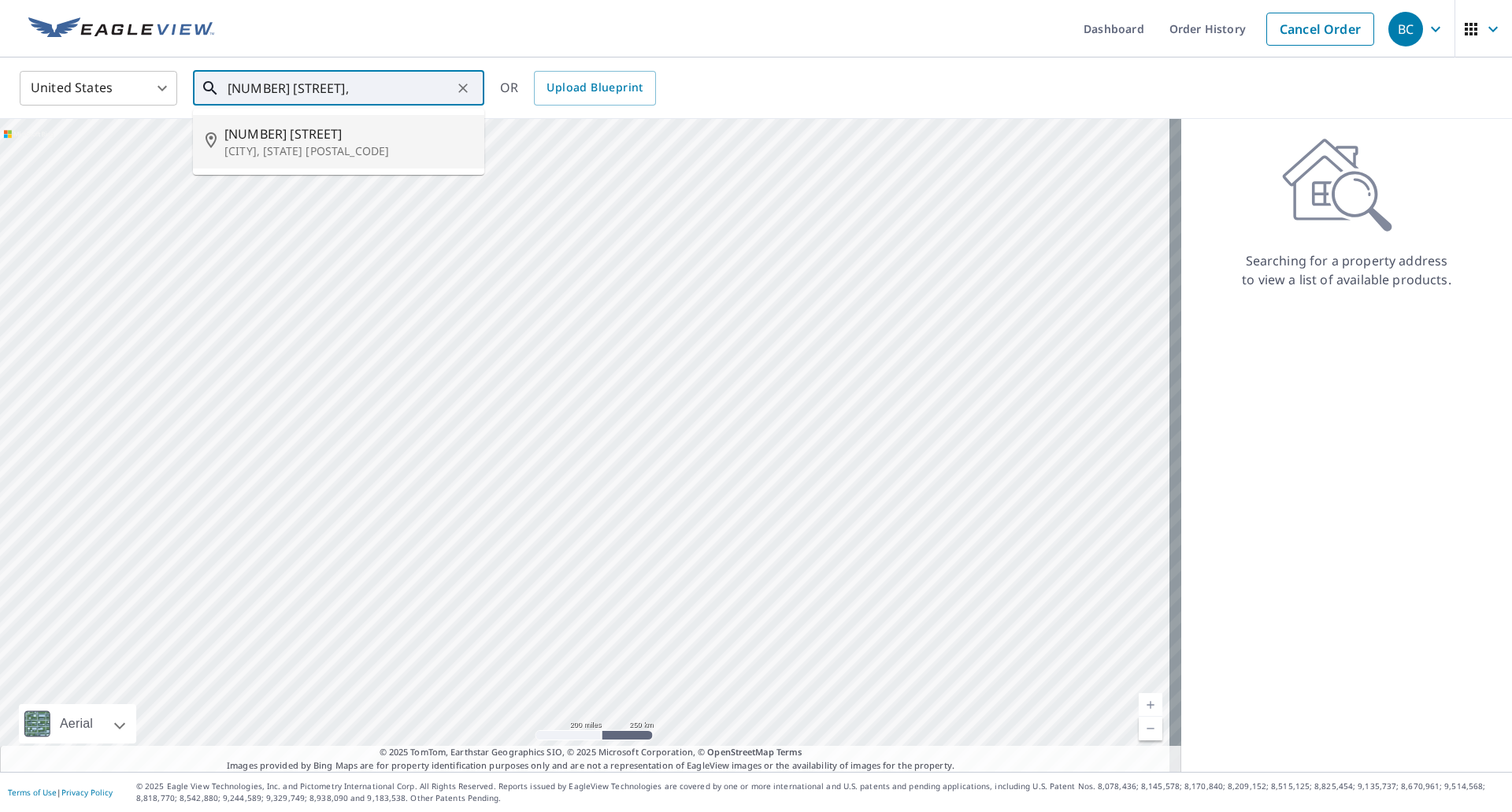 click on "[NUMBER] [STREET]" at bounding box center [348, 134] 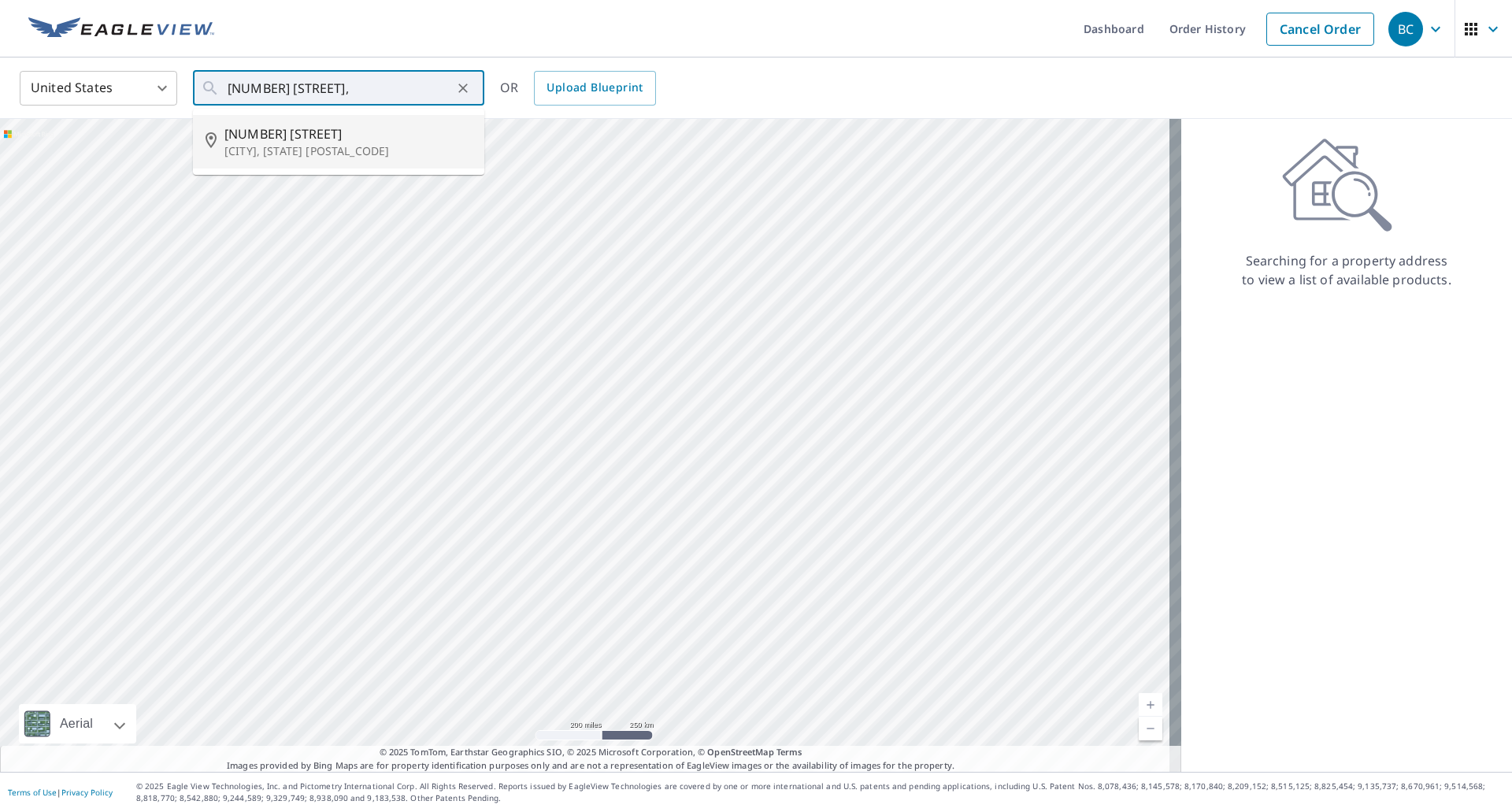 type on "[NUMBER] [STREET] [CITY], [STATE] [POSTAL_CODE]" 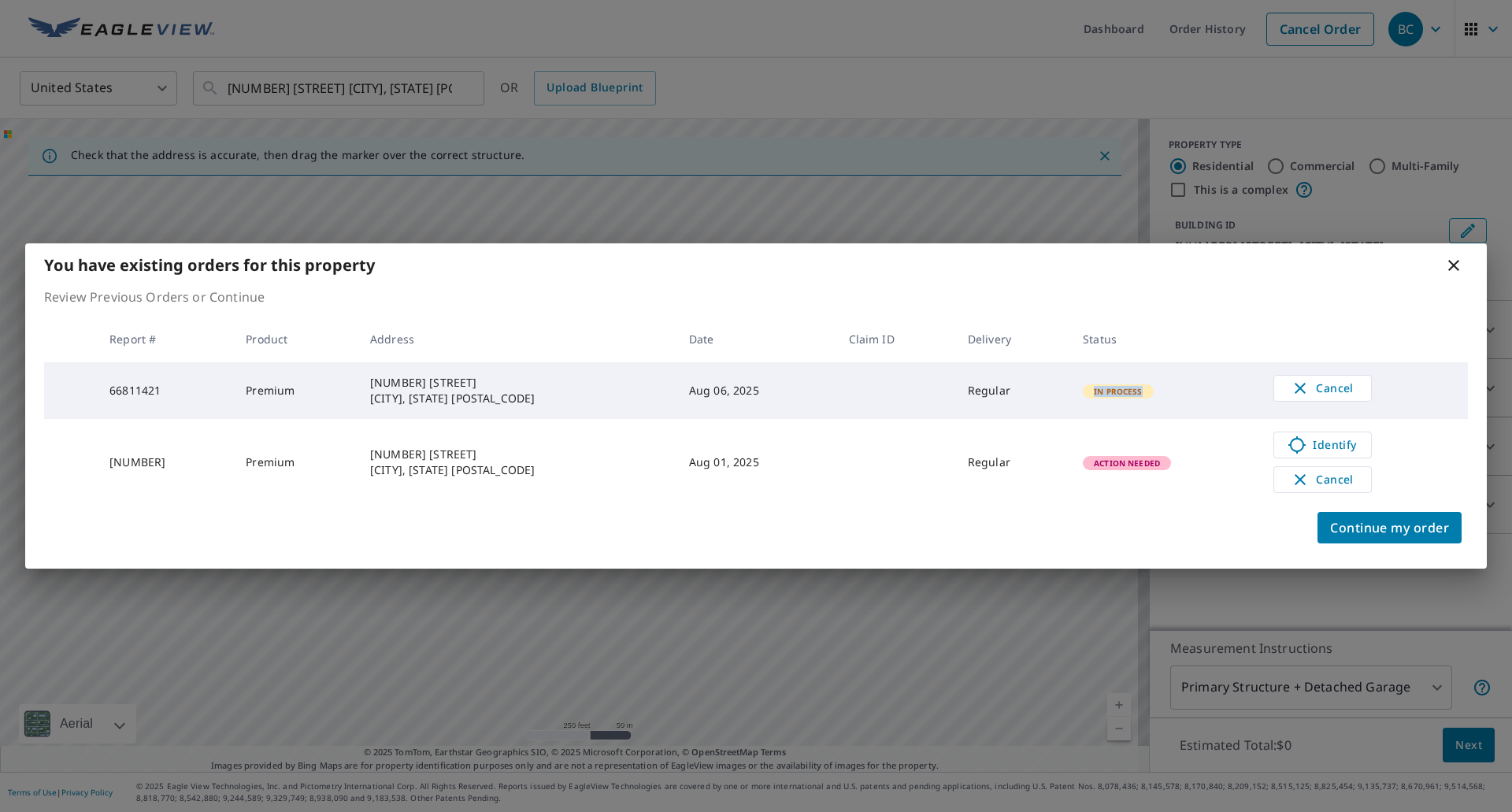 drag, startPoint x: 1104, startPoint y: 392, endPoint x: 1053, endPoint y: 391, distance: 51.0098 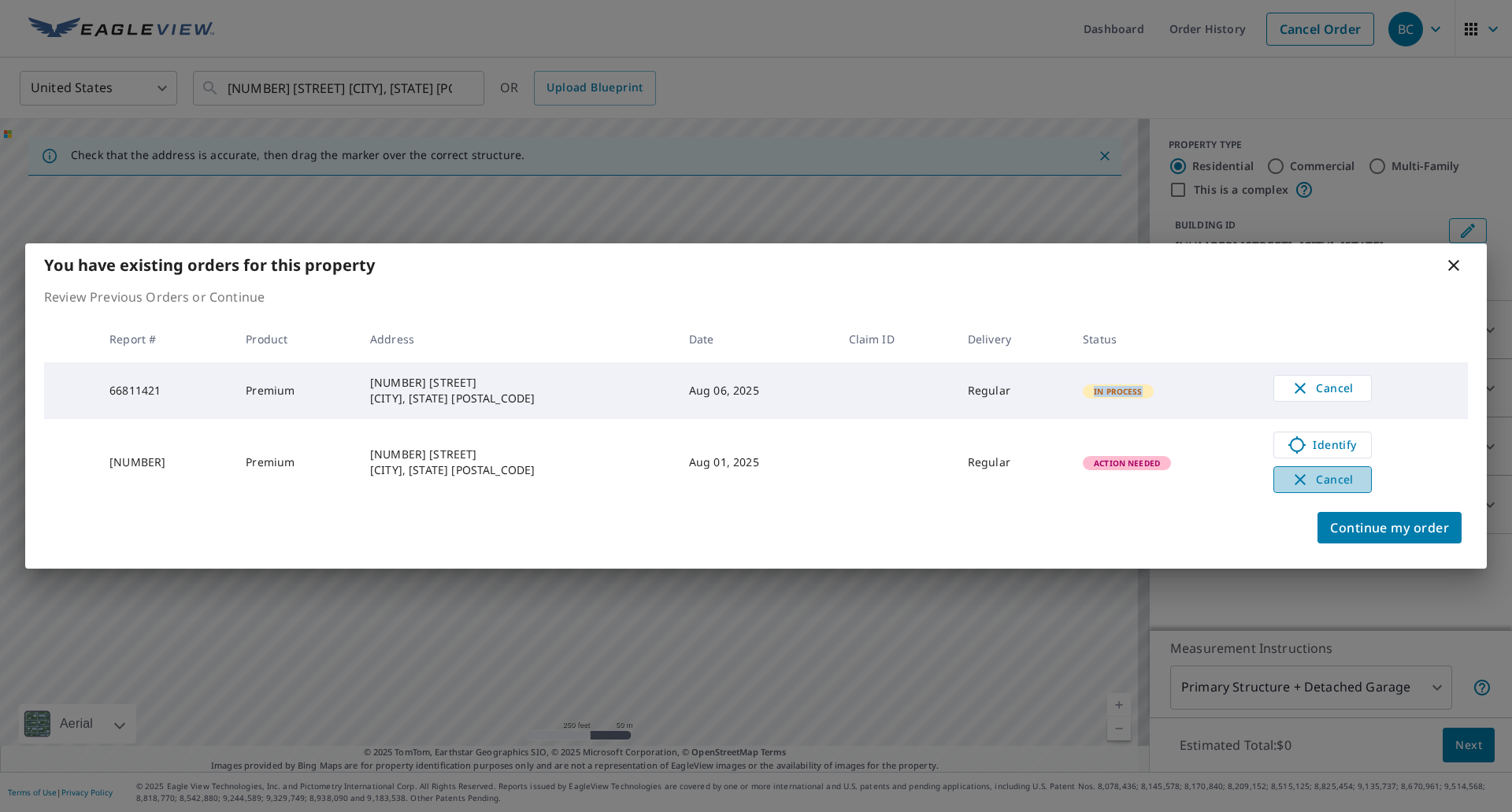 click on "Cancel" at bounding box center (1322, 480) 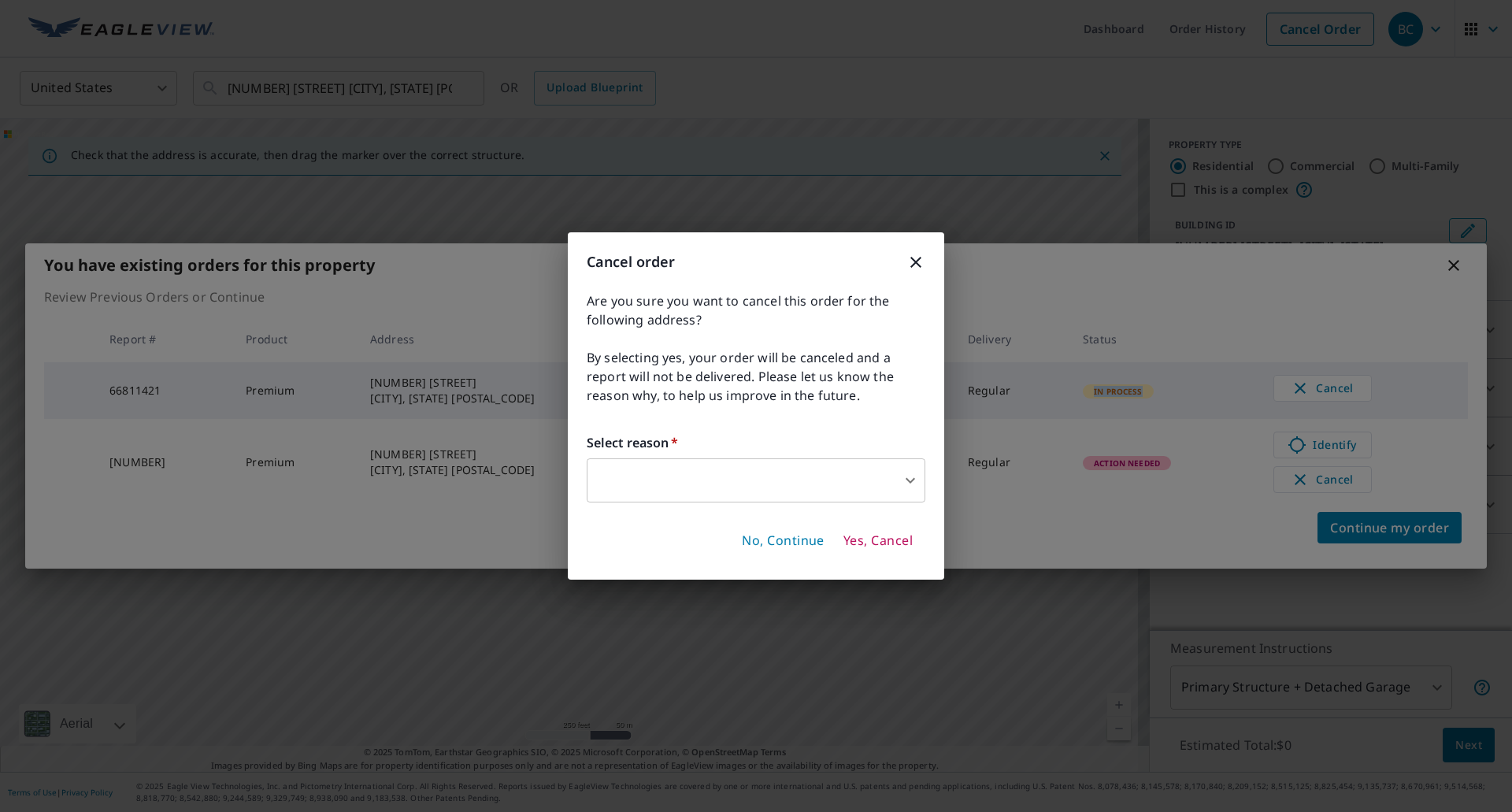 click on "BC BC
Dashboard Order History Cancel Order BC United States US ​ [NUMBER] [STREET] [CITY], [STATE] ​ OR Upload Blueprint Check that the address is accurate, then drag the marker over the correct structure. [NUMBER] [STREET] [CITY], [STATE] Aerial Road A standard road map Aerial A detailed look from above Labels Labels 250 feet 50 m © 2025 TomTom, © Vexcel Imaging, © 2025 Microsoft Corporation,  © OpenStreetMap Terms © 2025 TomTom, Earthstar Geographics SIO, © 2025 Microsoft Corporation, ©   OpenStreetMap   Terms Images provided by Bing Maps are for property identification purposes only and are not a representation of EagleView images or the availability of images for the property. PROPERTY TYPE Residential Commercial Multi-Family This is a complex BUILDING ID [NUMBER] [STREET], [CITY], [STATE], [POSTAL_CODE] Full House Products New Full House™ $84 Roof Products New Premium $21.75 - $69.5 Gutter $13.75 Bid Perfect™ $18 Solar Products New Inform Essentials+ $63.25 Inform Advanced $79 $30 $105.5 New 1" at bounding box center [756, 406] 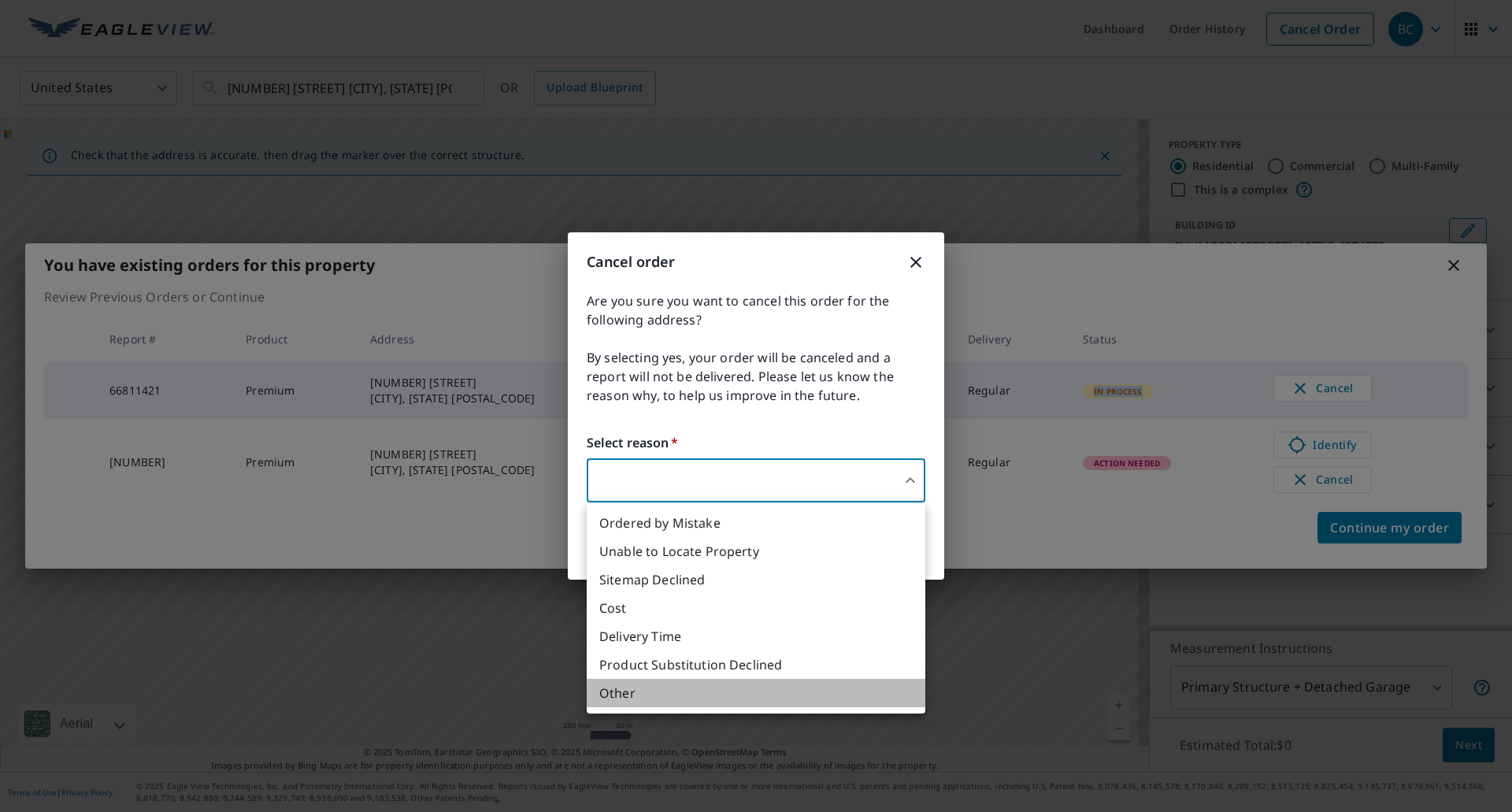 click on "Other" at bounding box center [756, 693] 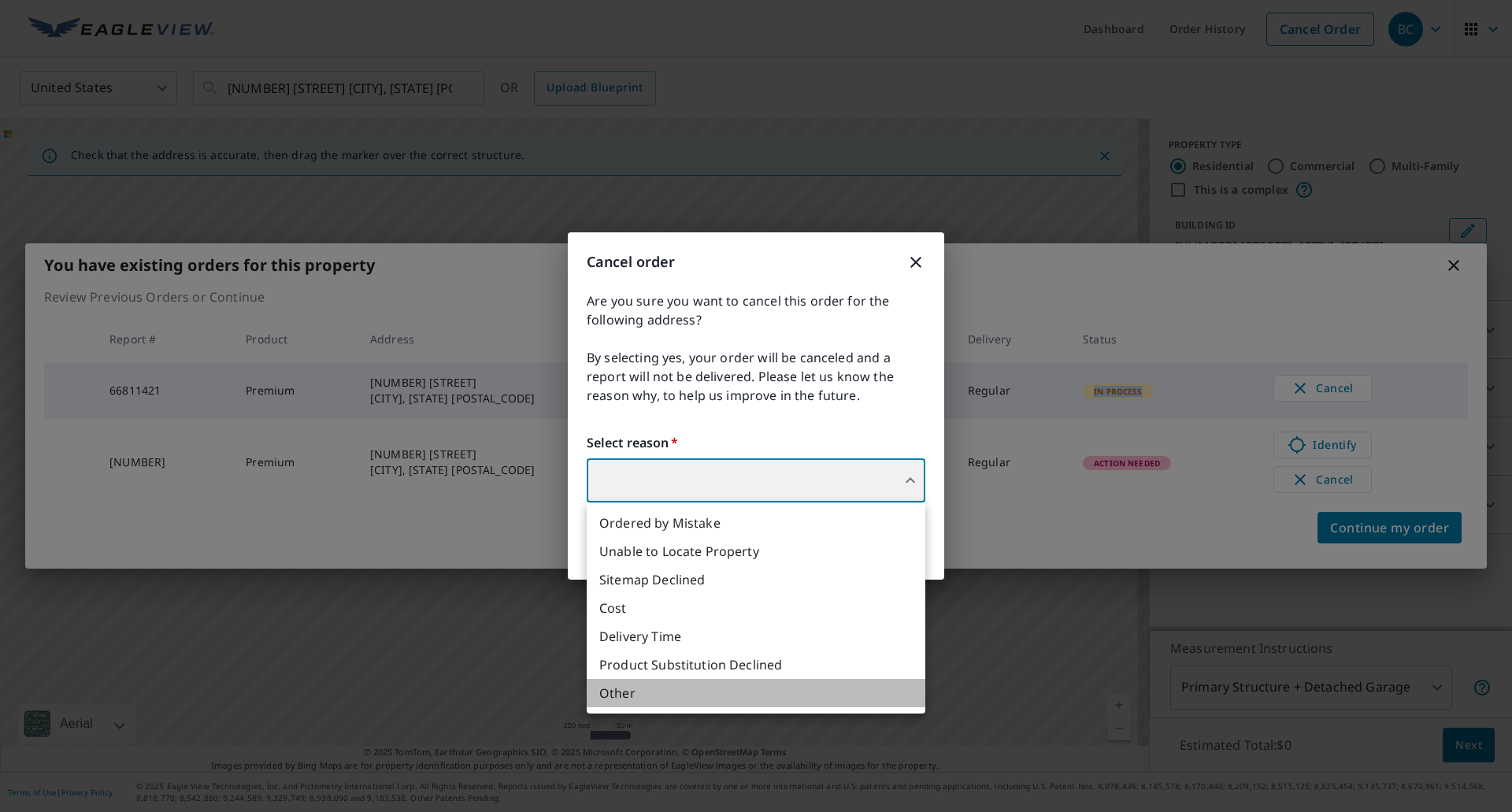 type on "36" 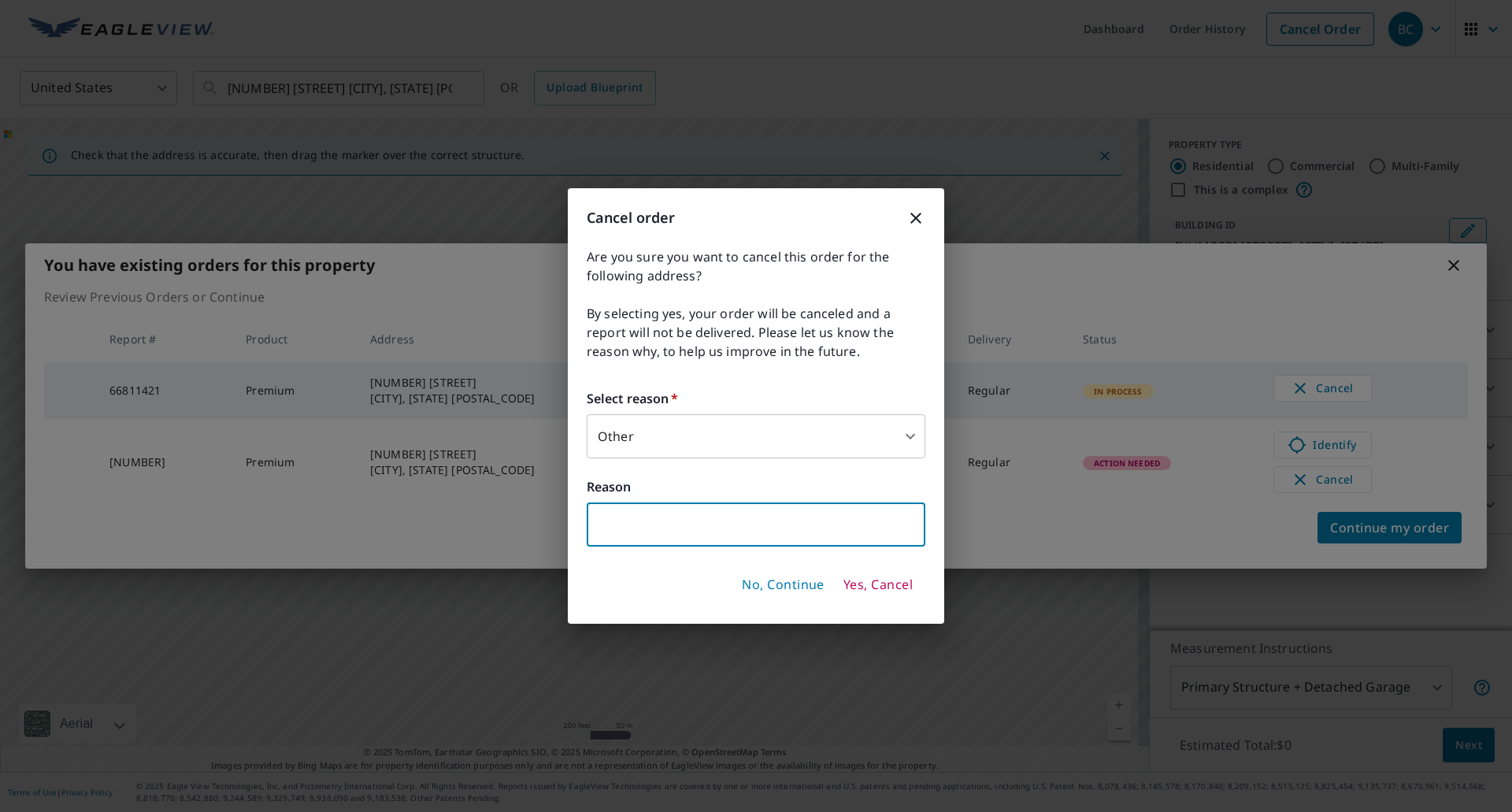 click at bounding box center (756, 525) 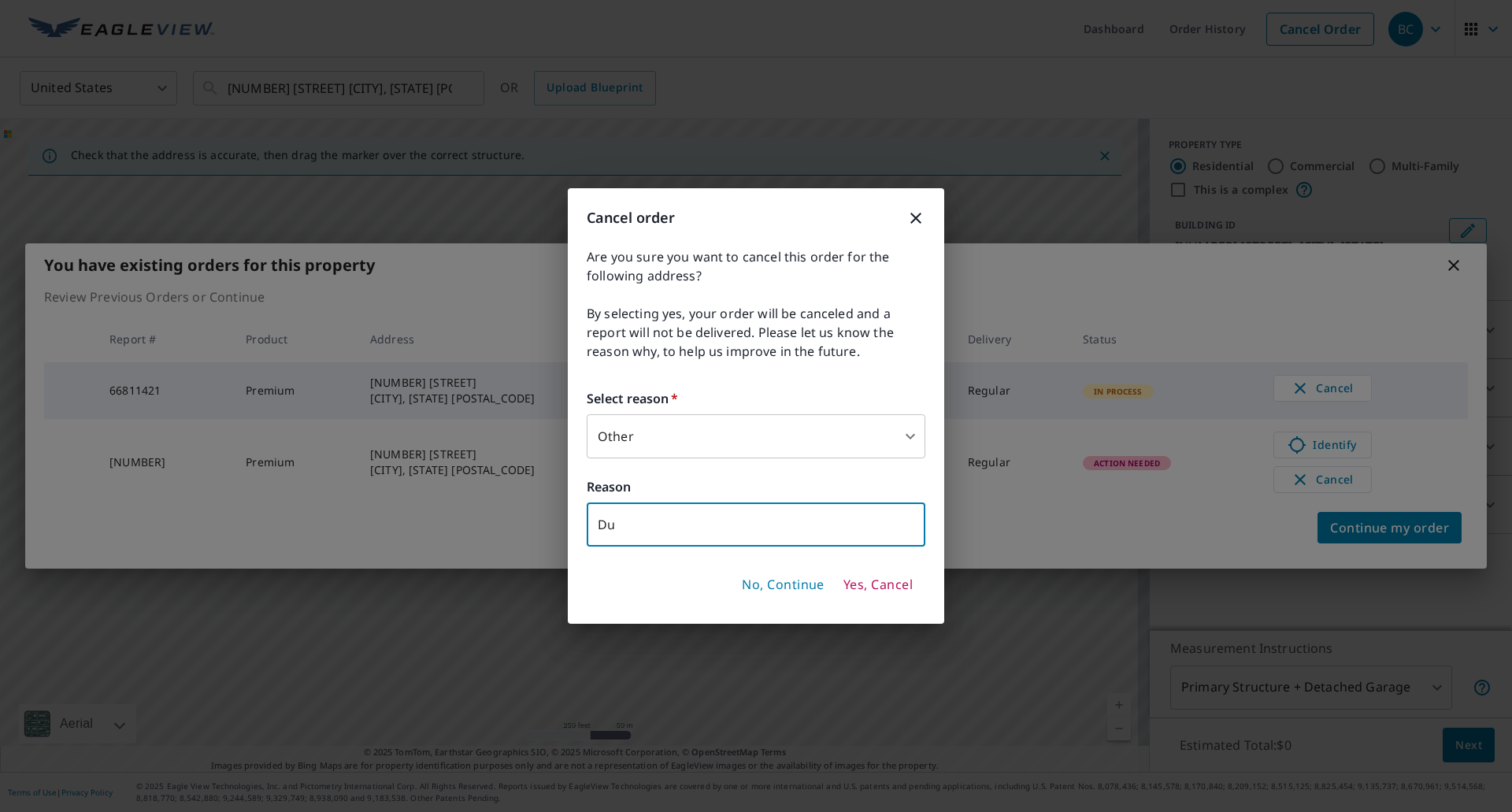 type on "D" 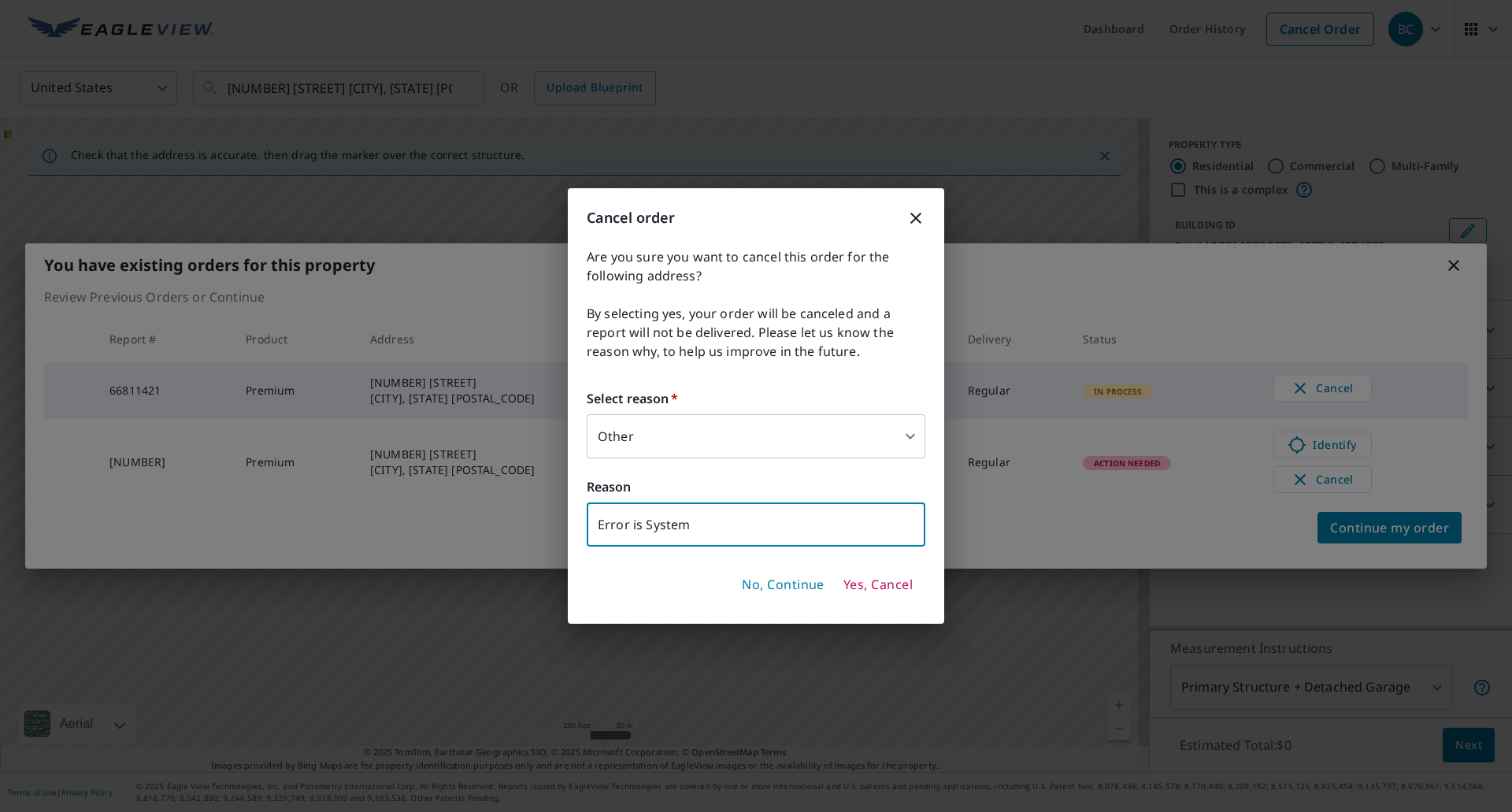 type on "Error is System" 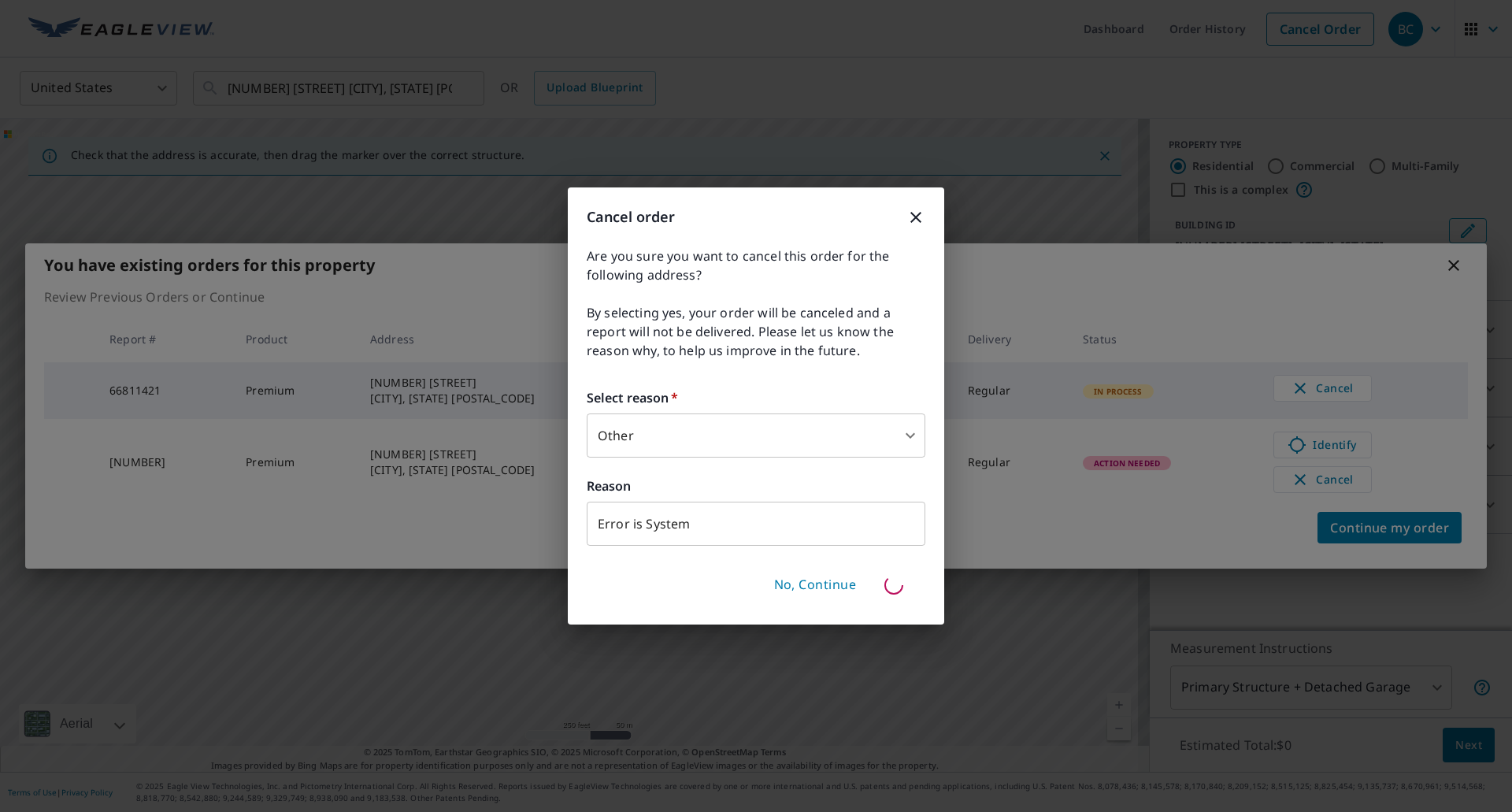type 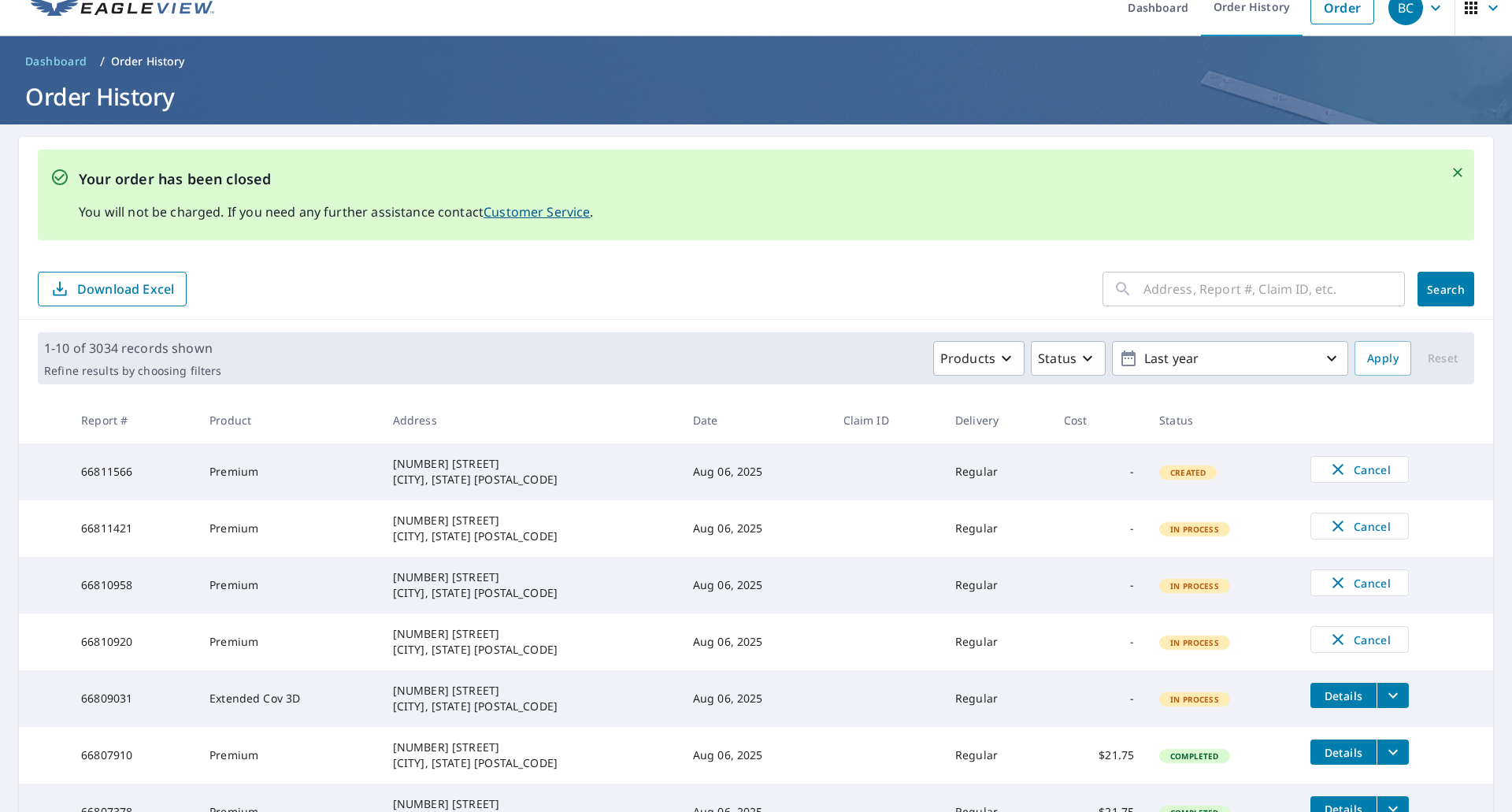 scroll, scrollTop: 0, scrollLeft: 0, axis: both 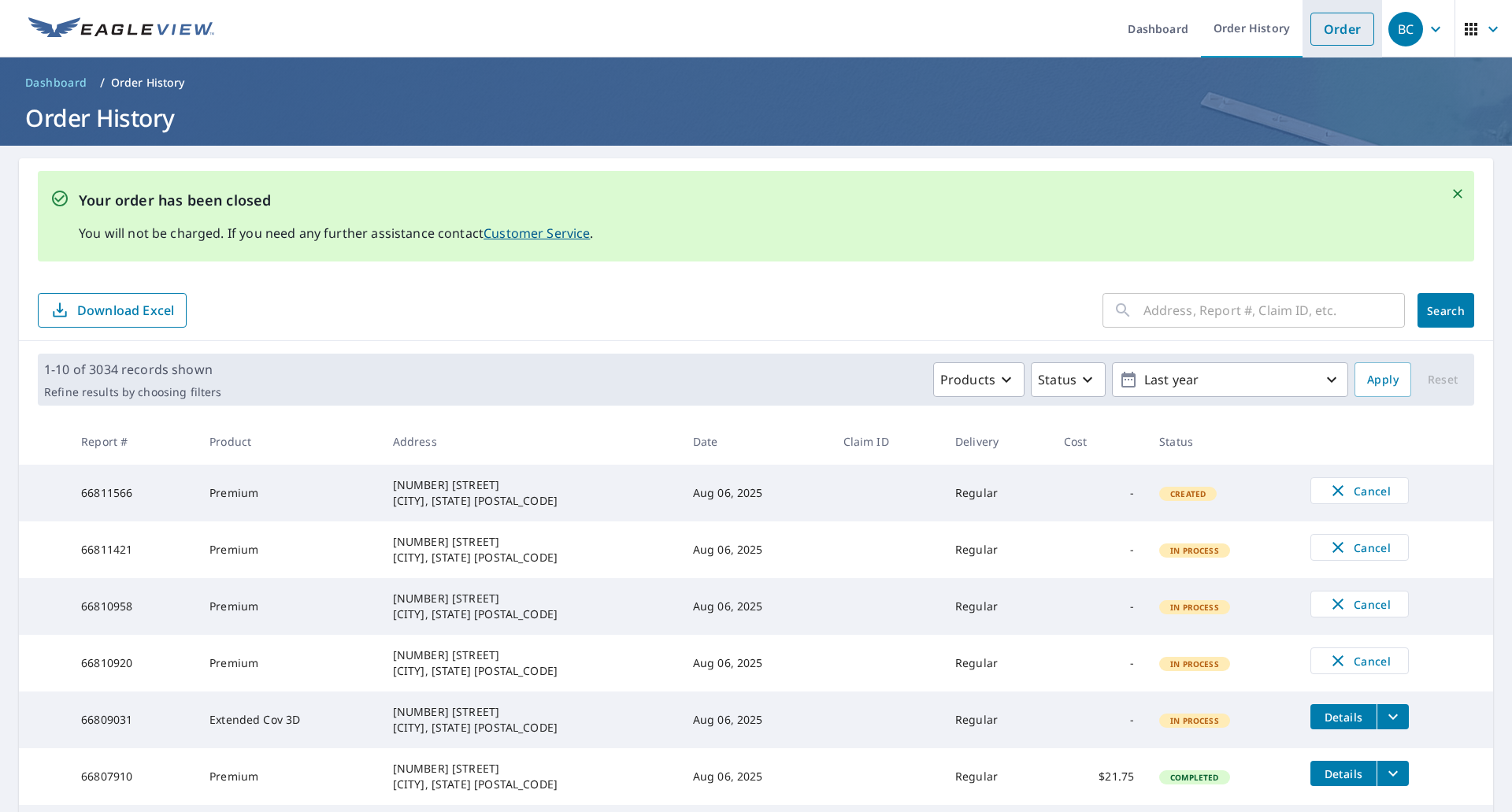 click on "Order" at bounding box center (1342, 29) 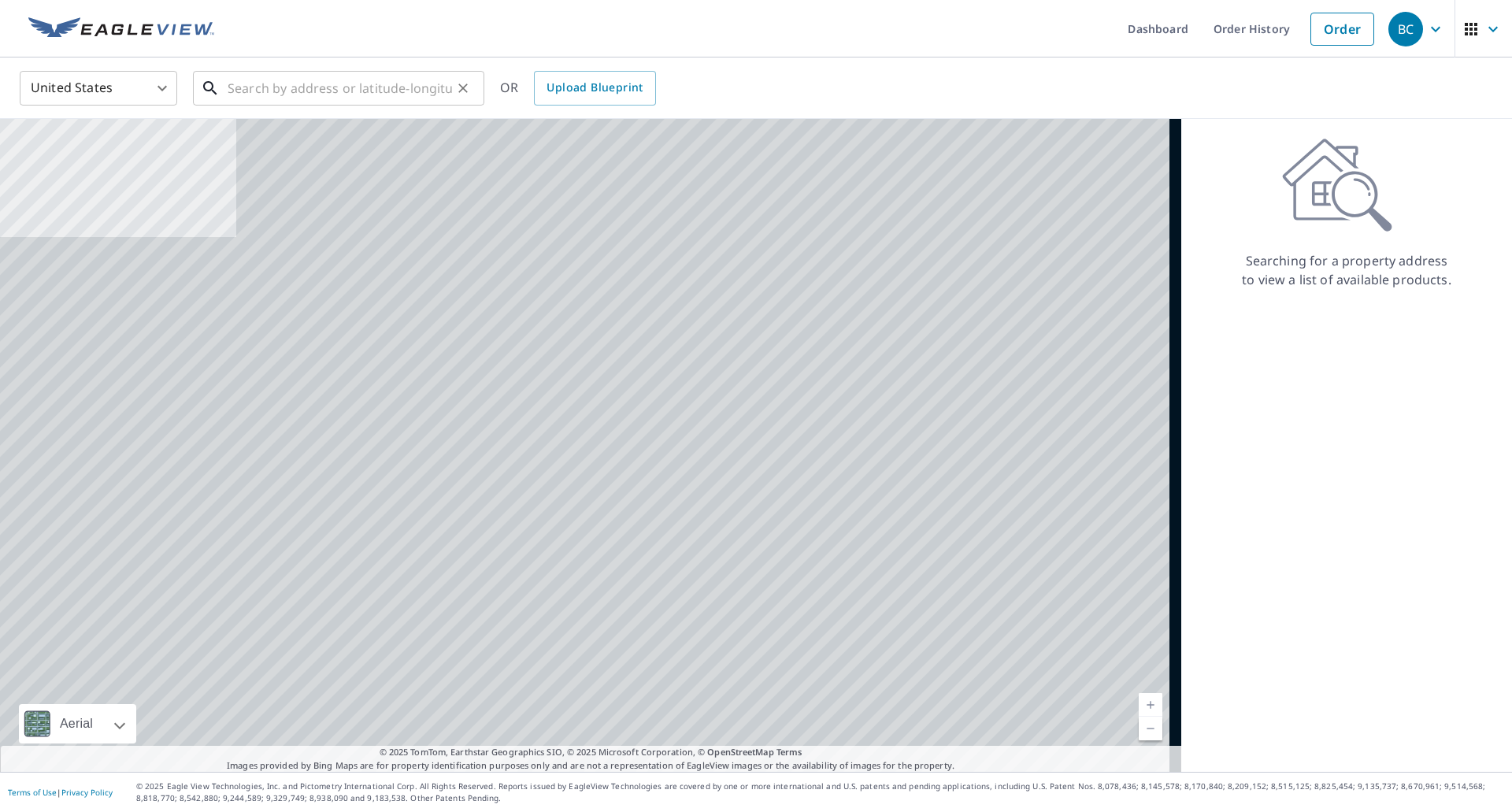 click at bounding box center (339, 88) 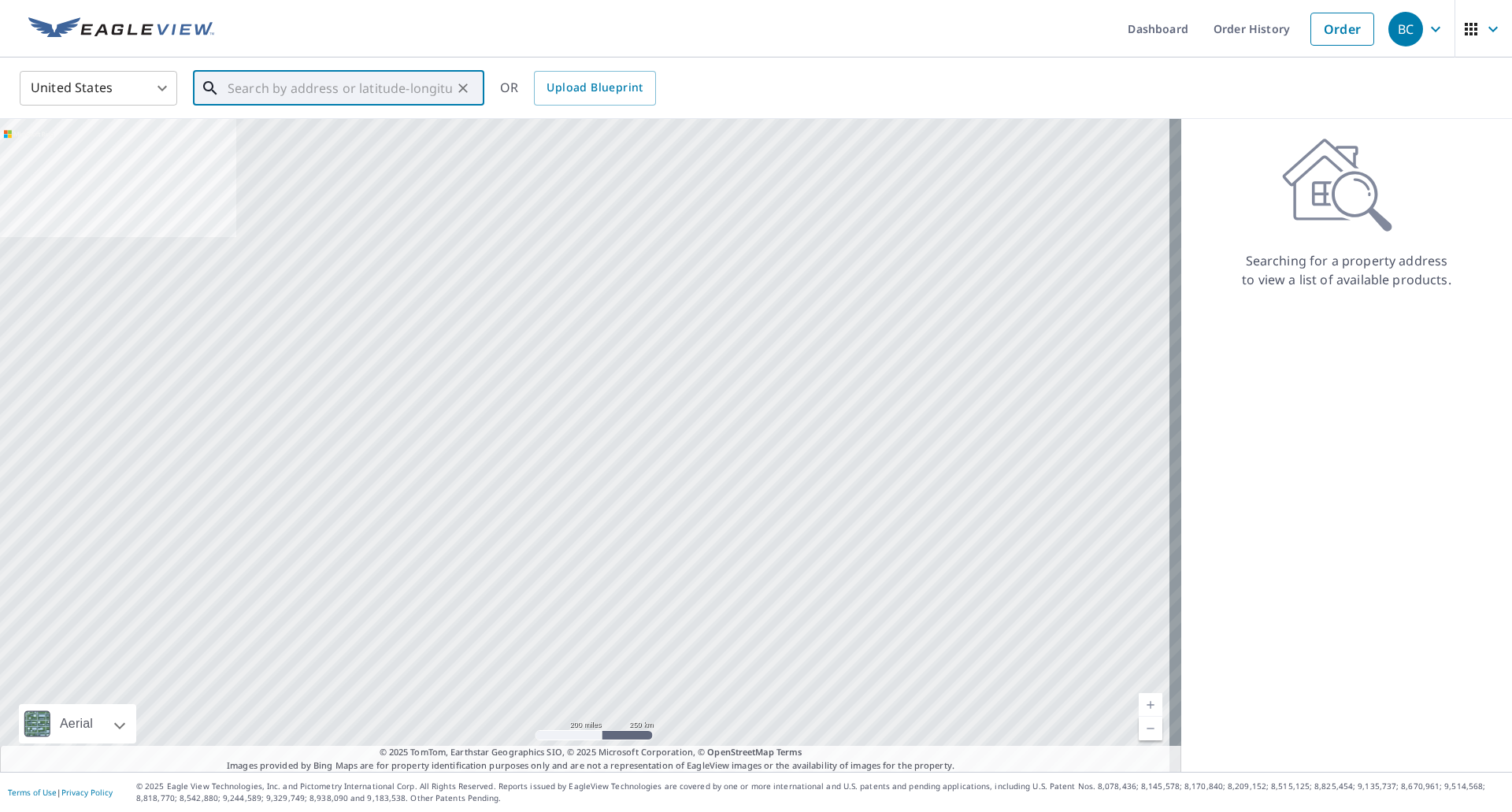 paste on "[NUMBER] [STREET]" 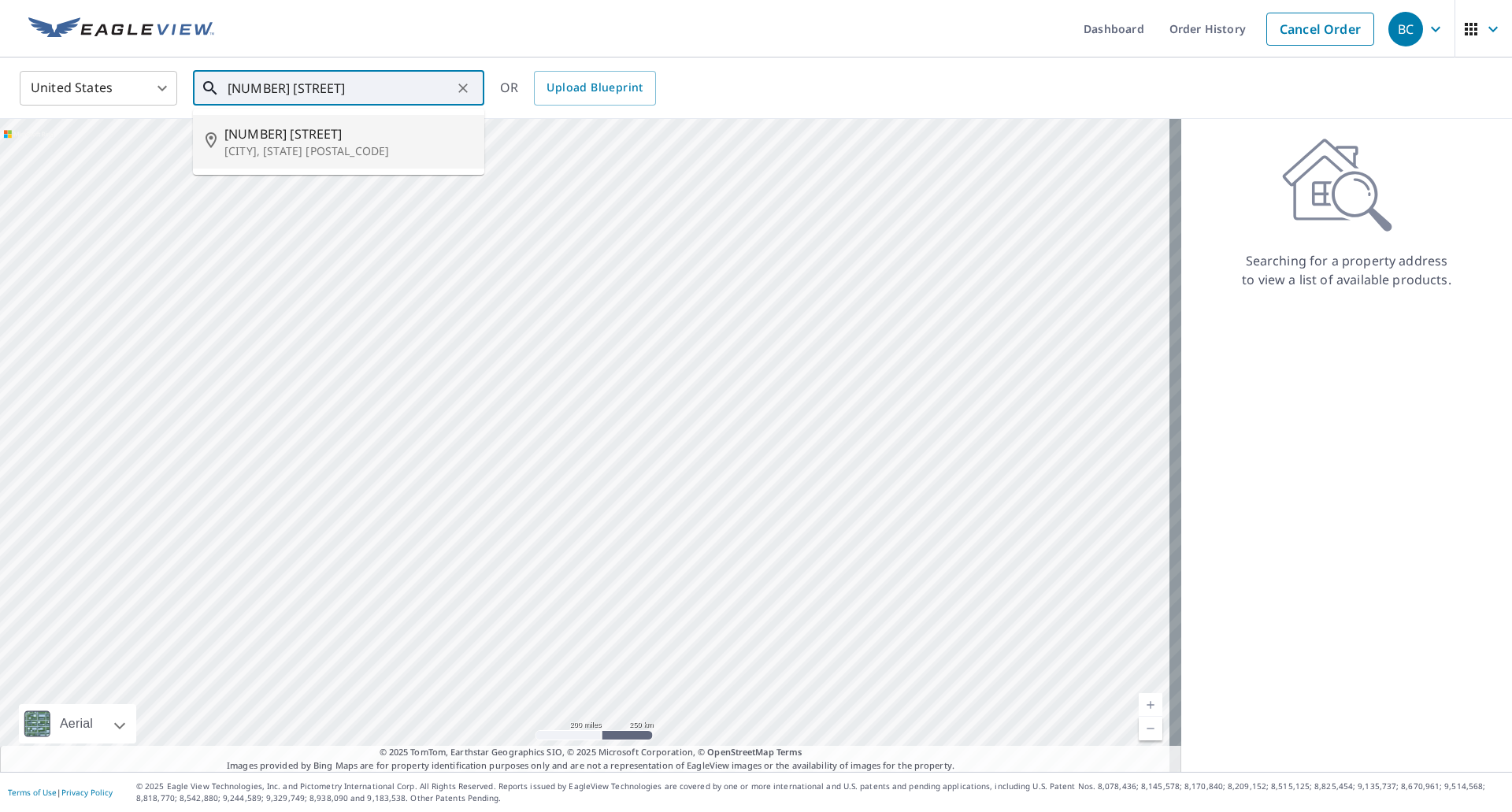 click on "[CITY], [STATE] [POSTAL_CODE]" at bounding box center (348, 151) 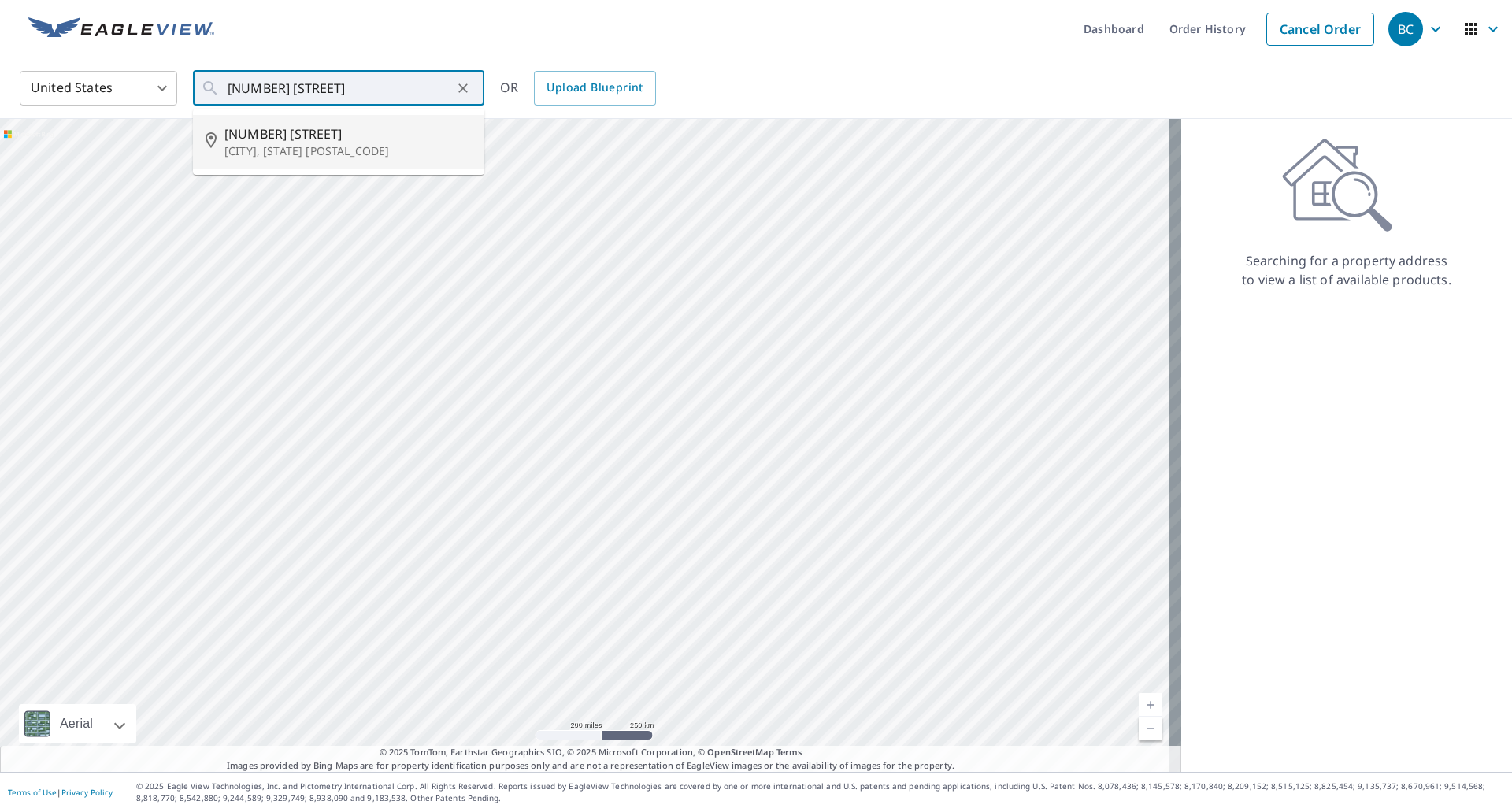 type on "[NUMBER] [STREET] [CITY], [STATE] [POSTAL_CODE]" 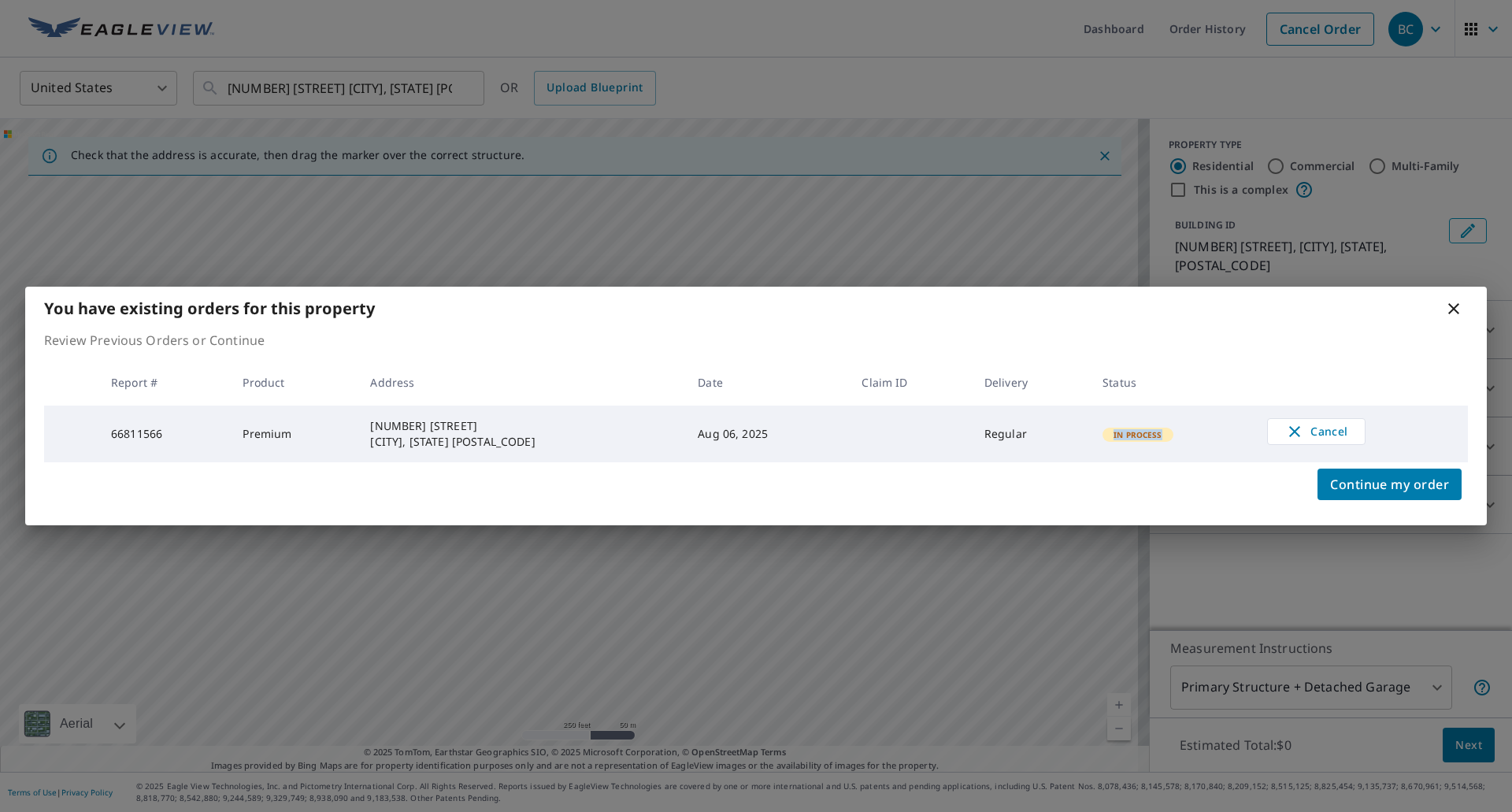 drag, startPoint x: 1135, startPoint y: 440, endPoint x: 1083, endPoint y: 439, distance: 52.0096 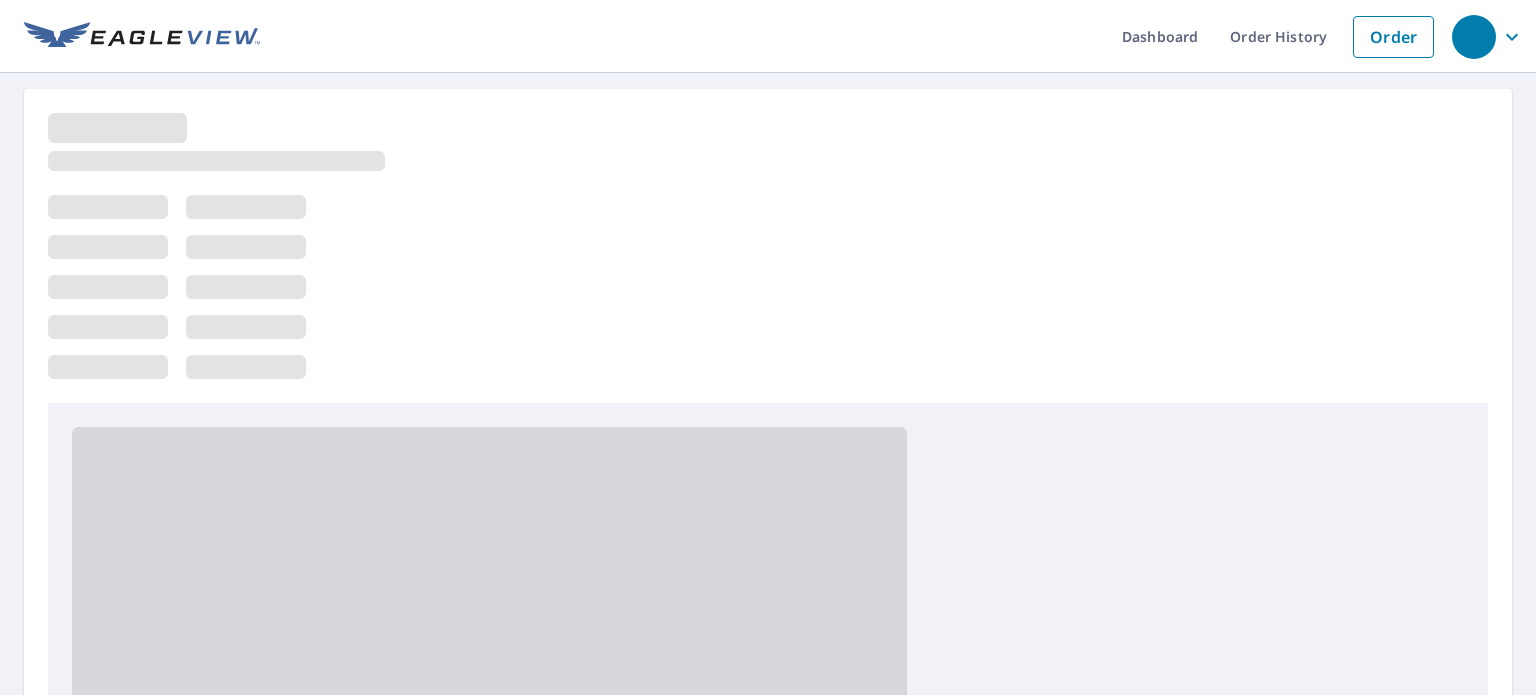 scroll, scrollTop: 0, scrollLeft: 0, axis: both 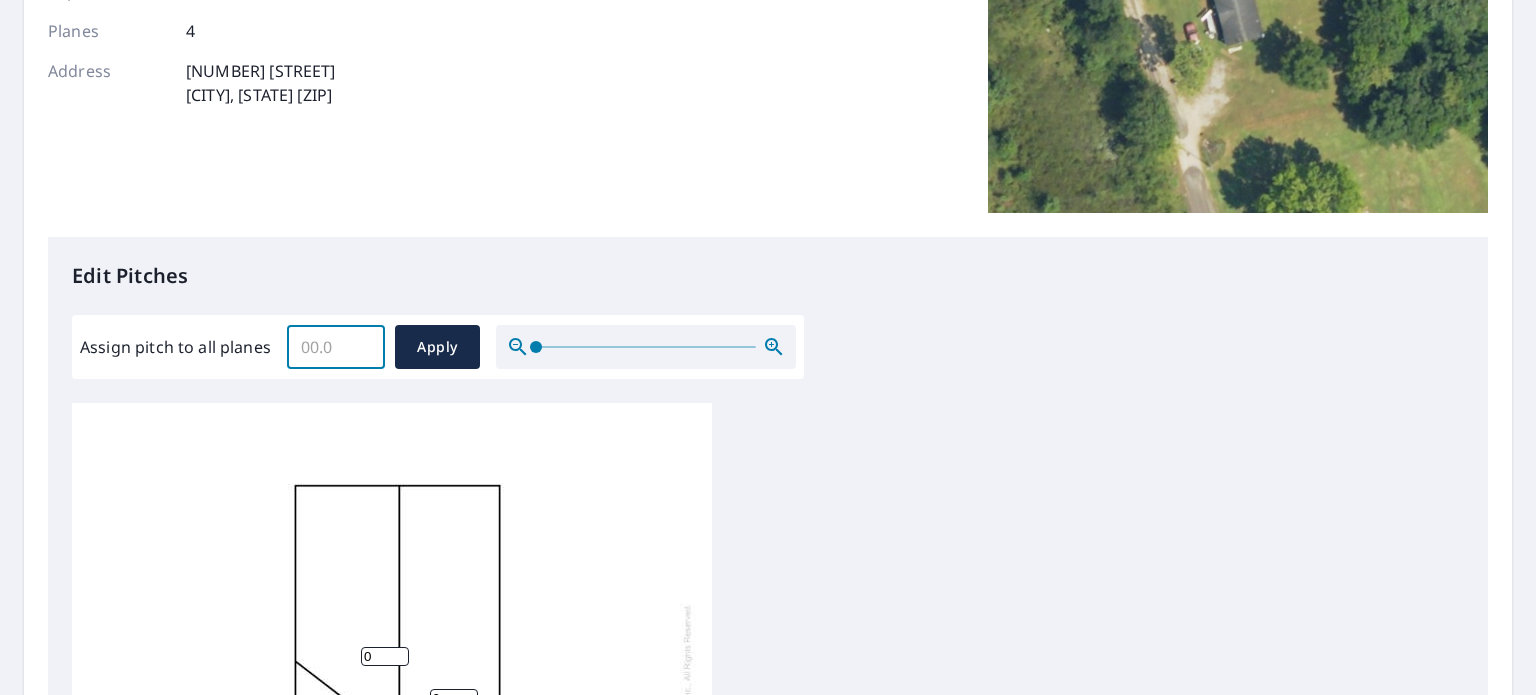 click on "Assign pitch to all planes" at bounding box center [336, 347] 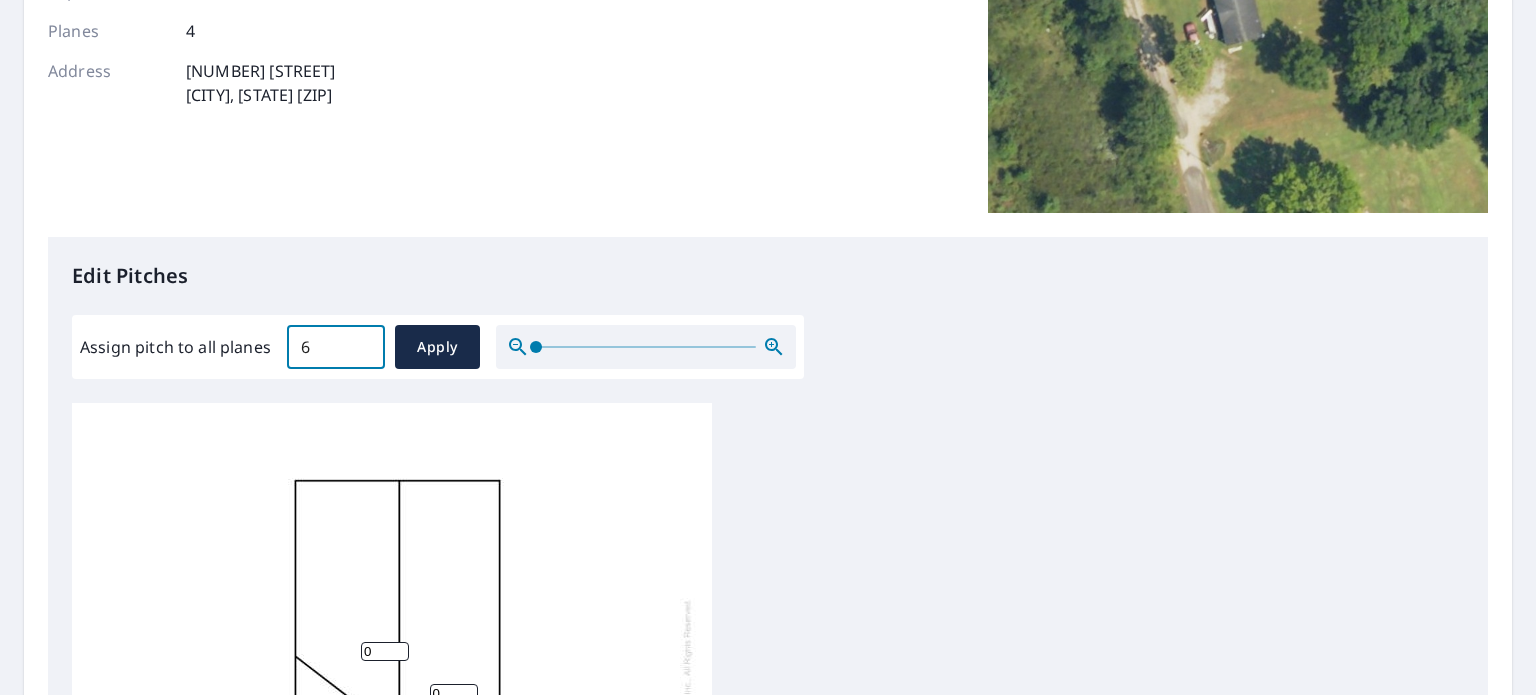 scroll, scrollTop: 20, scrollLeft: 0, axis: vertical 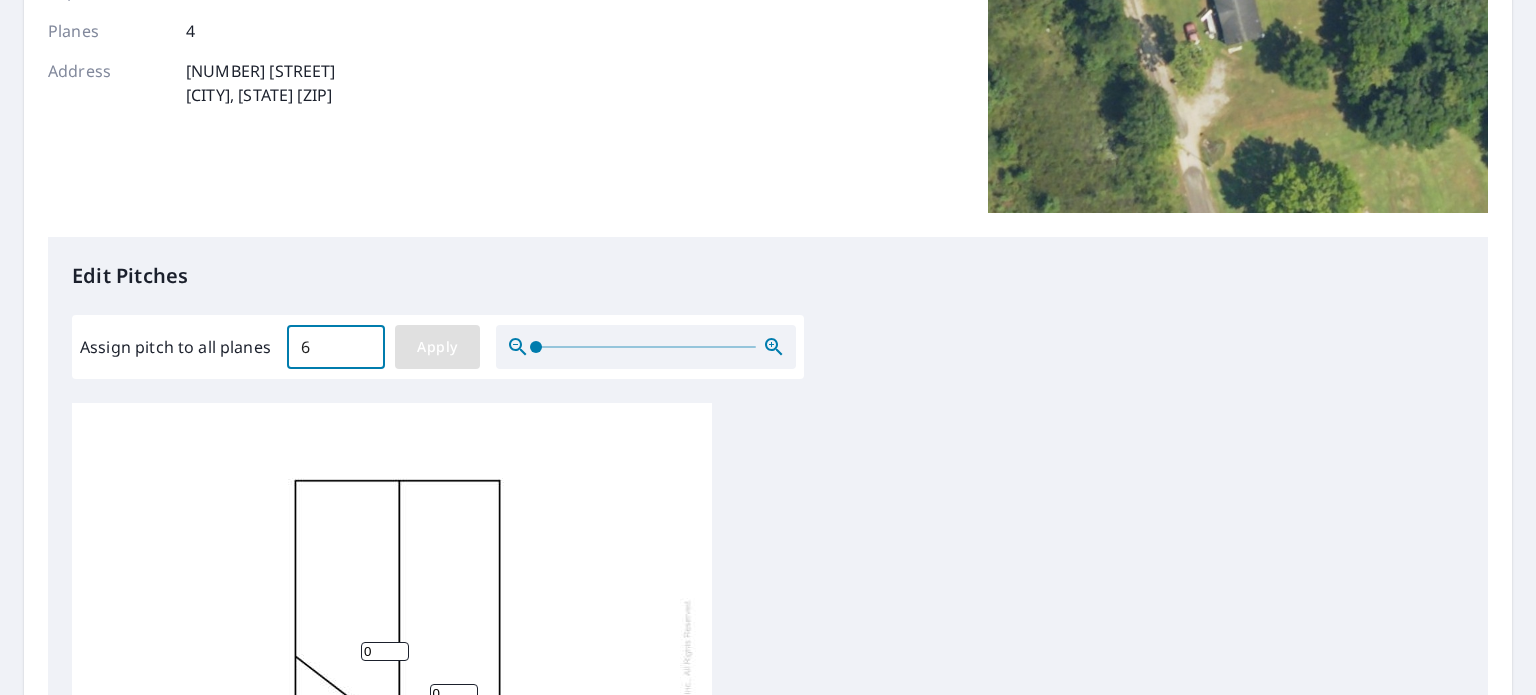 type on "6" 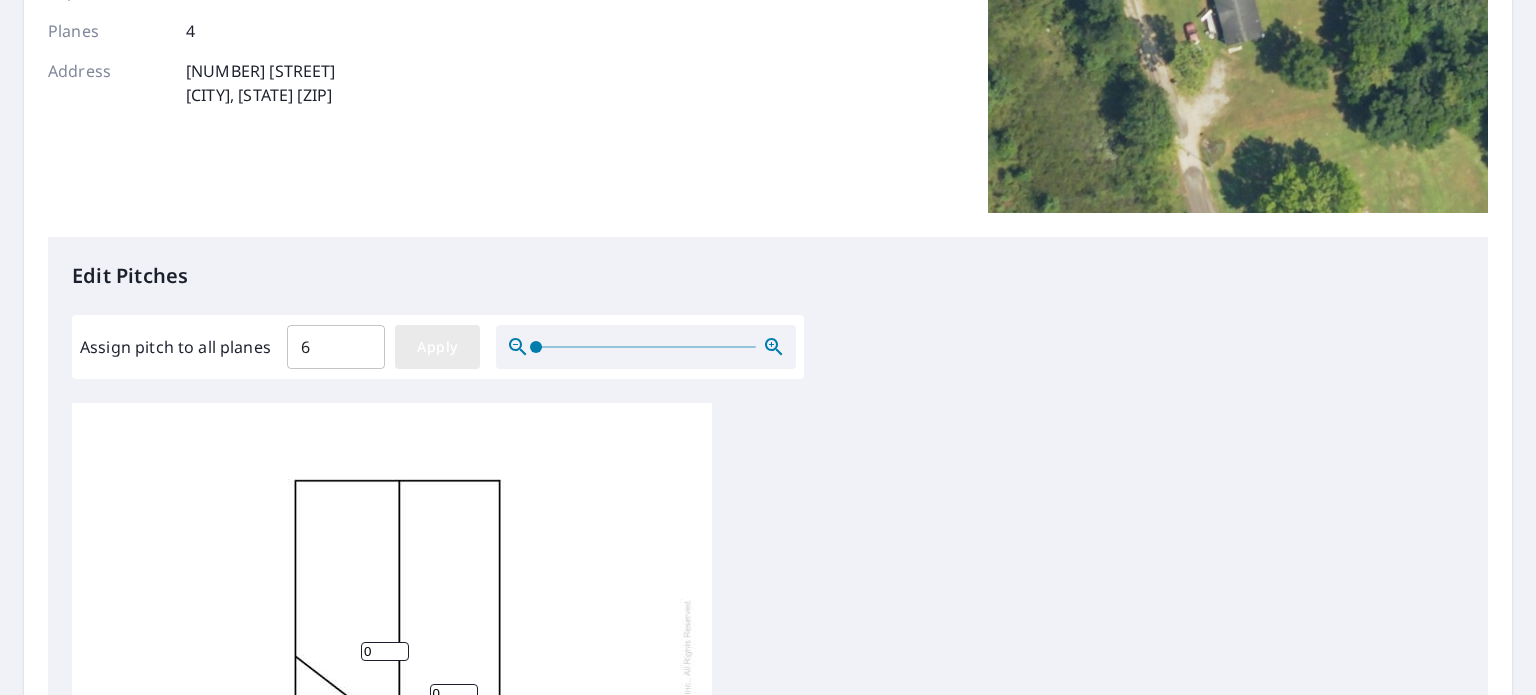 click on "Apply" at bounding box center (437, 347) 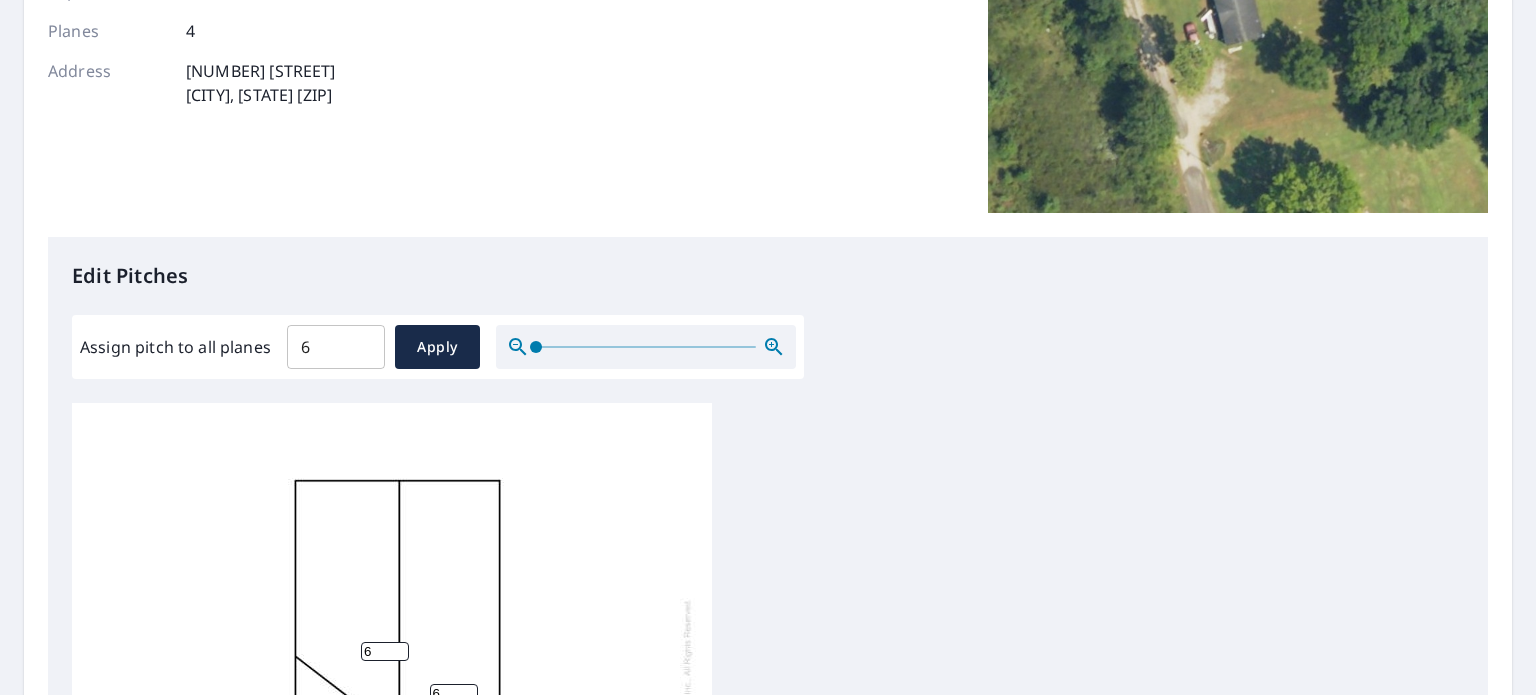 scroll, scrollTop: 20, scrollLeft: 0, axis: vertical 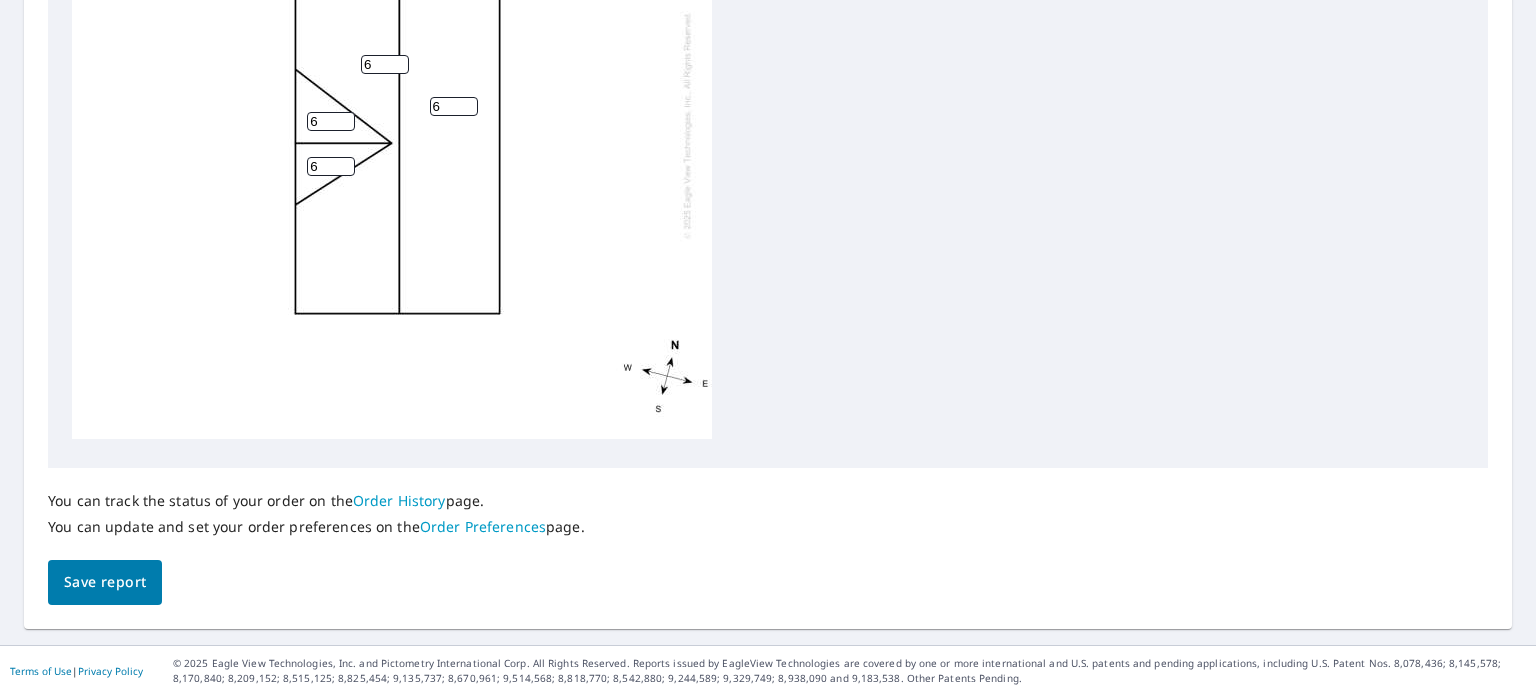 click on "Save report" at bounding box center [105, 582] 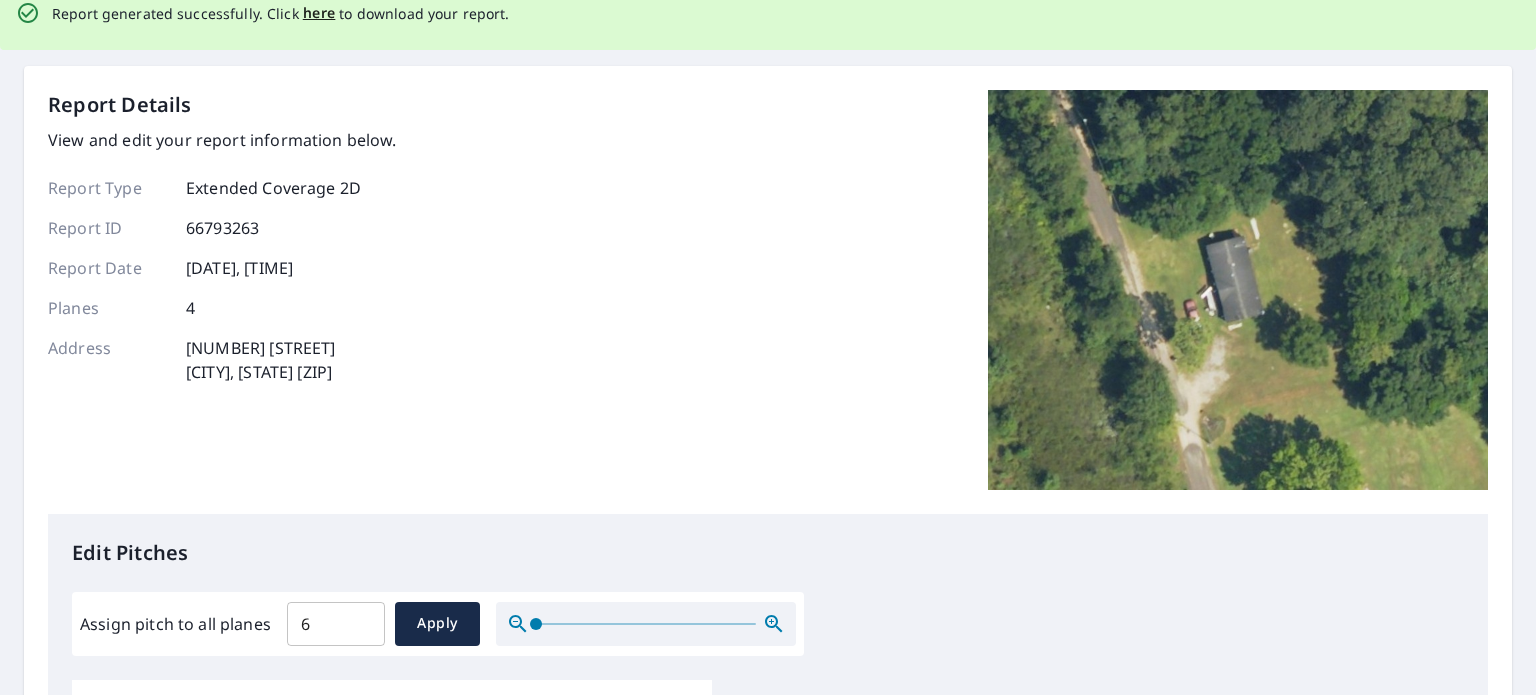 scroll, scrollTop: 0, scrollLeft: 0, axis: both 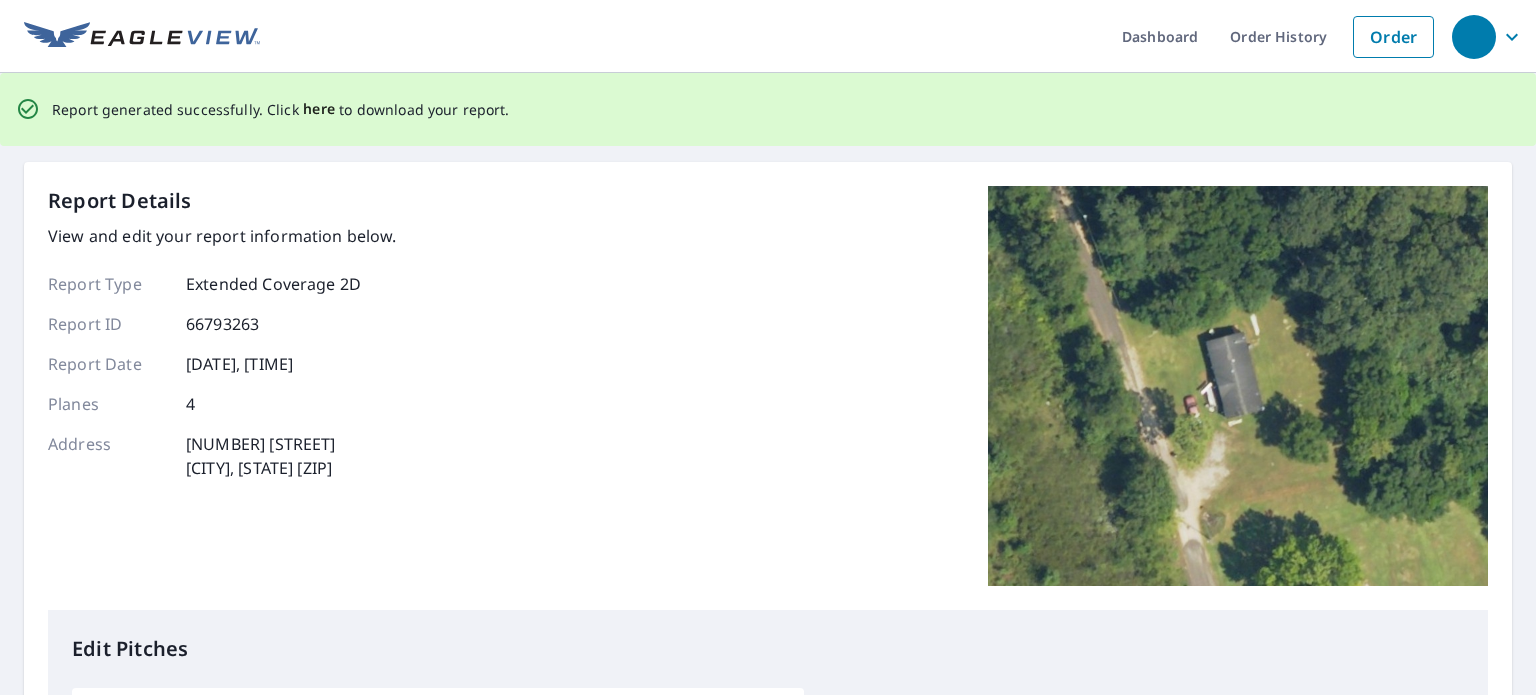 click on "here" at bounding box center [319, 109] 